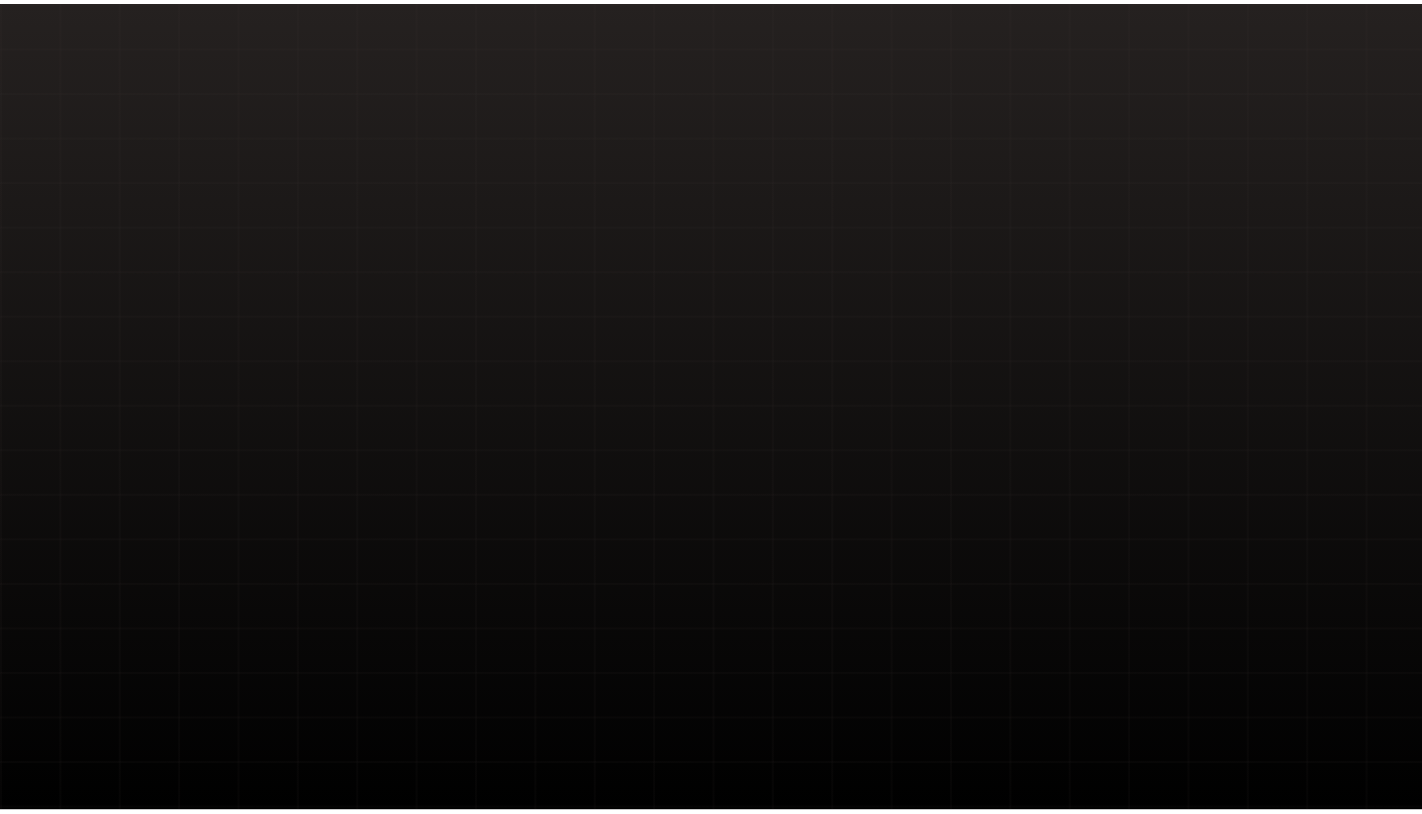 scroll, scrollTop: 0, scrollLeft: 0, axis: both 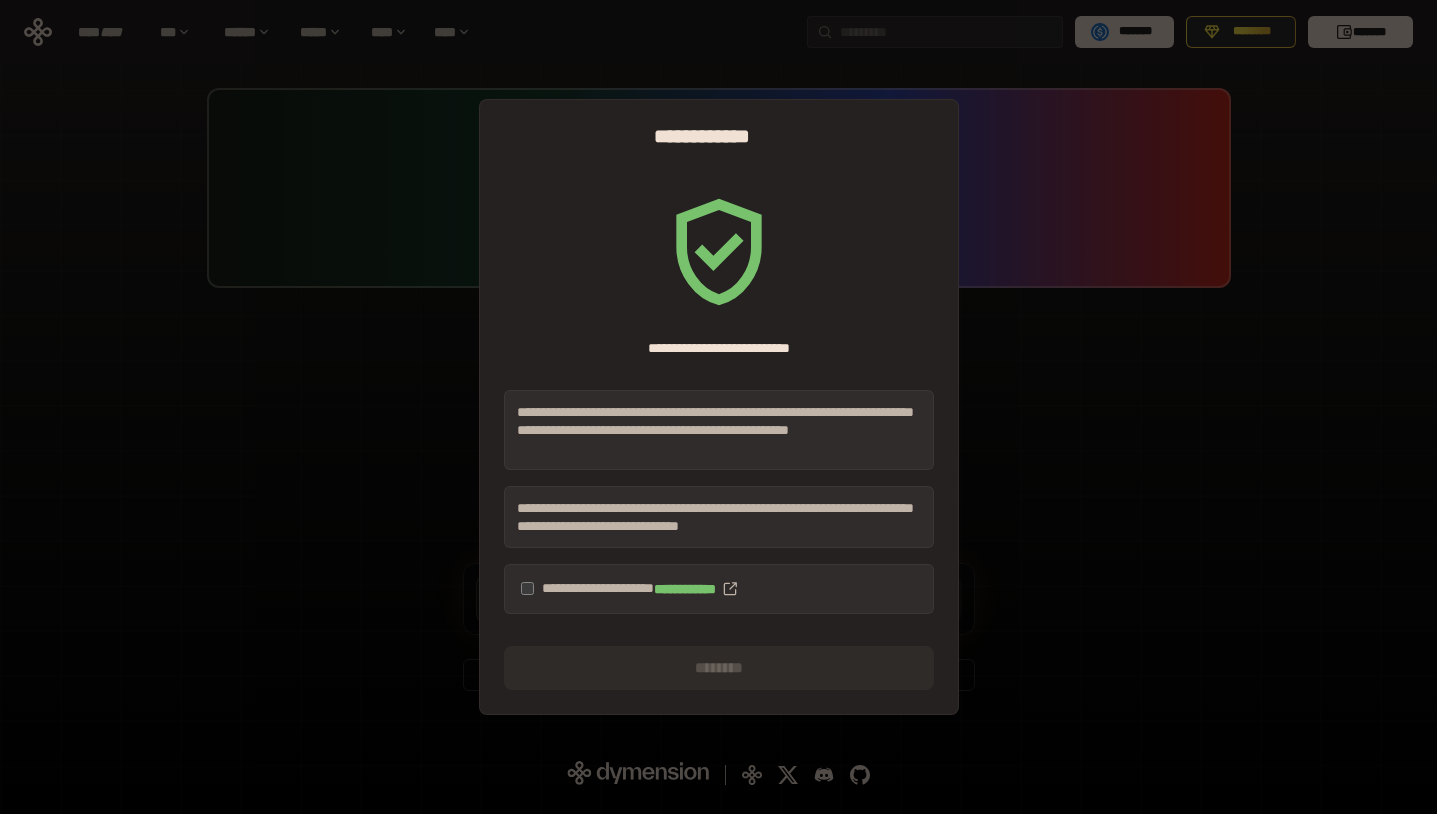 click on "**********" at bounding box center [719, 589] 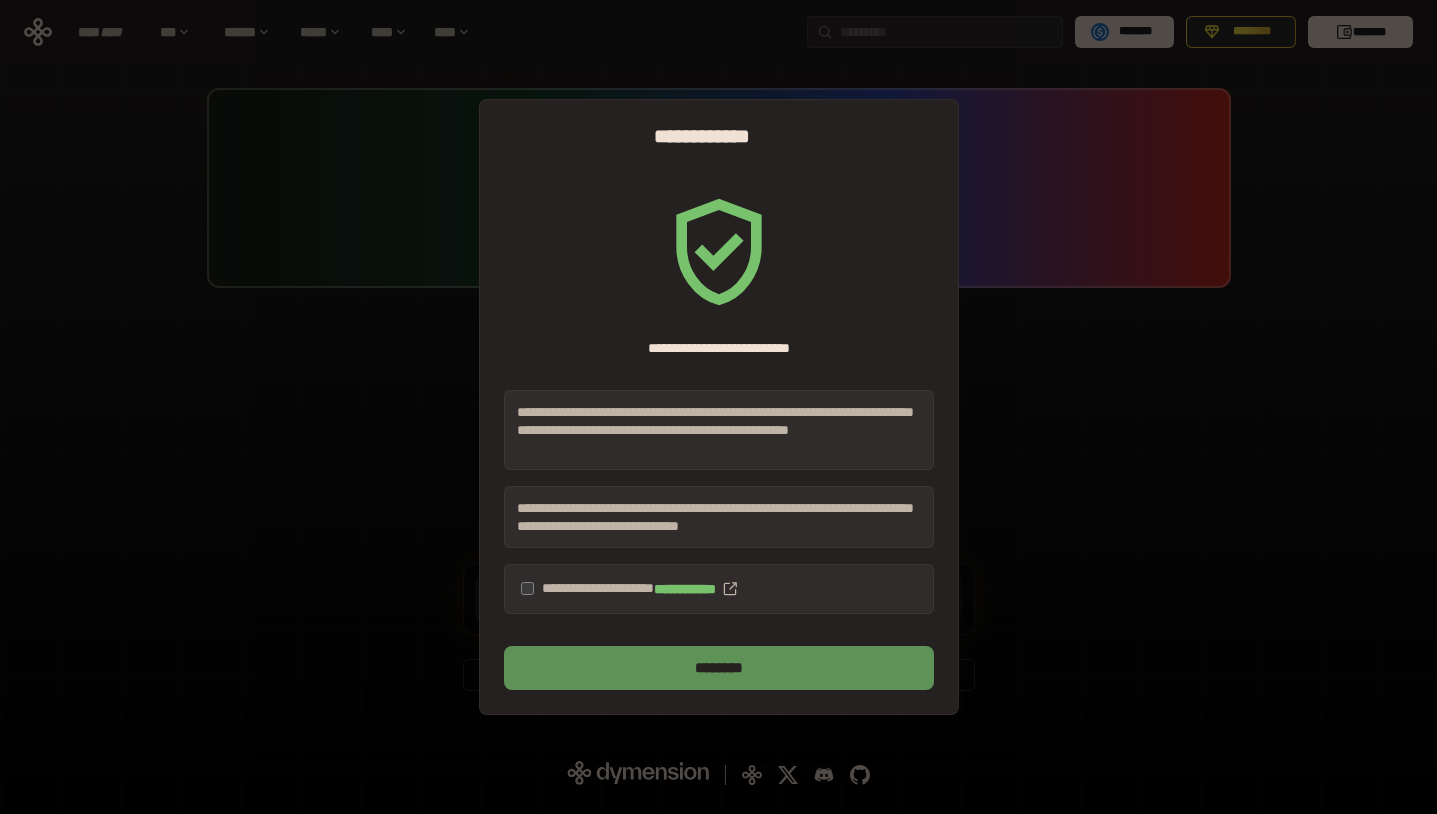 click on "********" at bounding box center [719, 668] 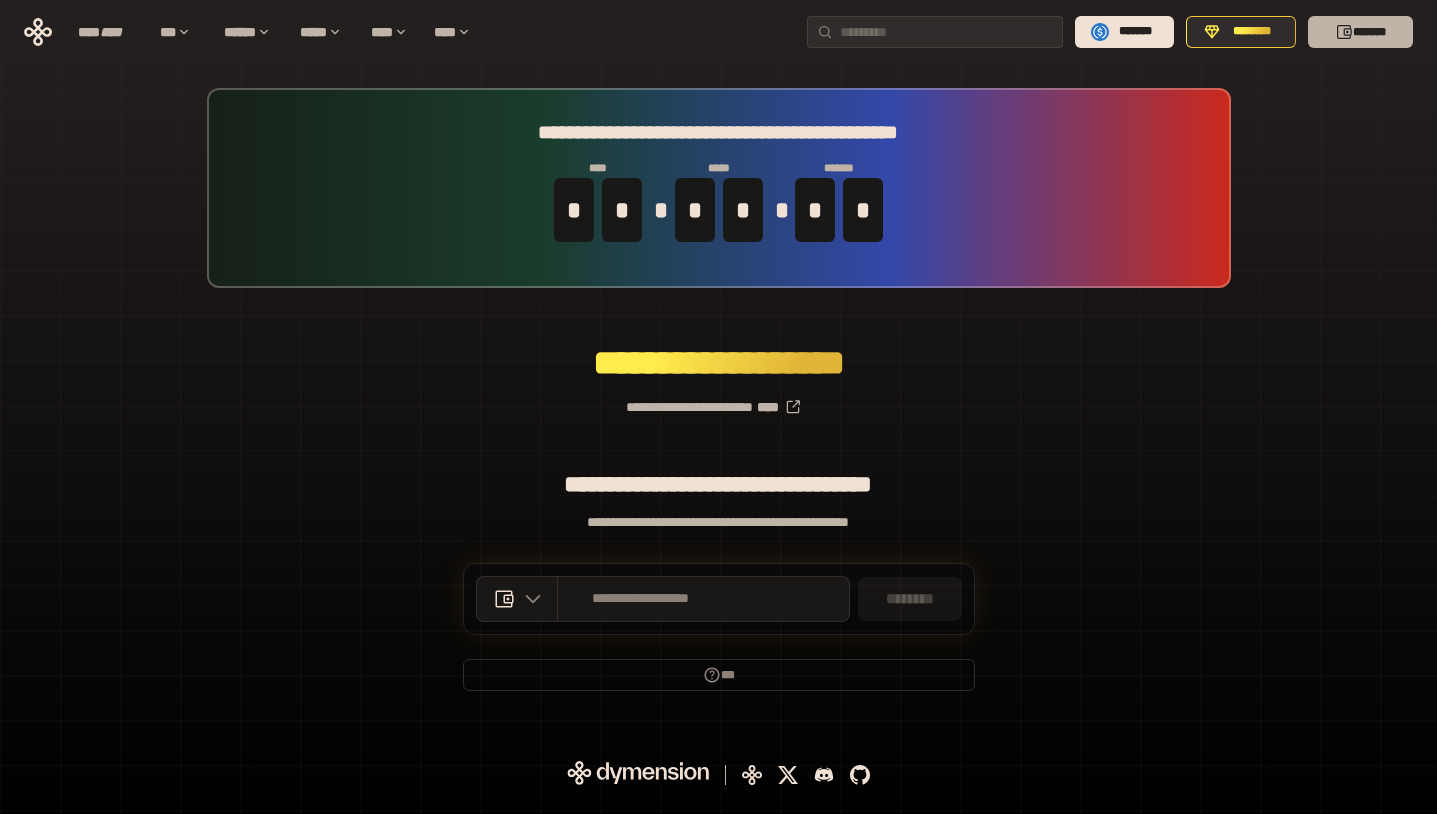 click on "*******" at bounding box center [1360, 32] 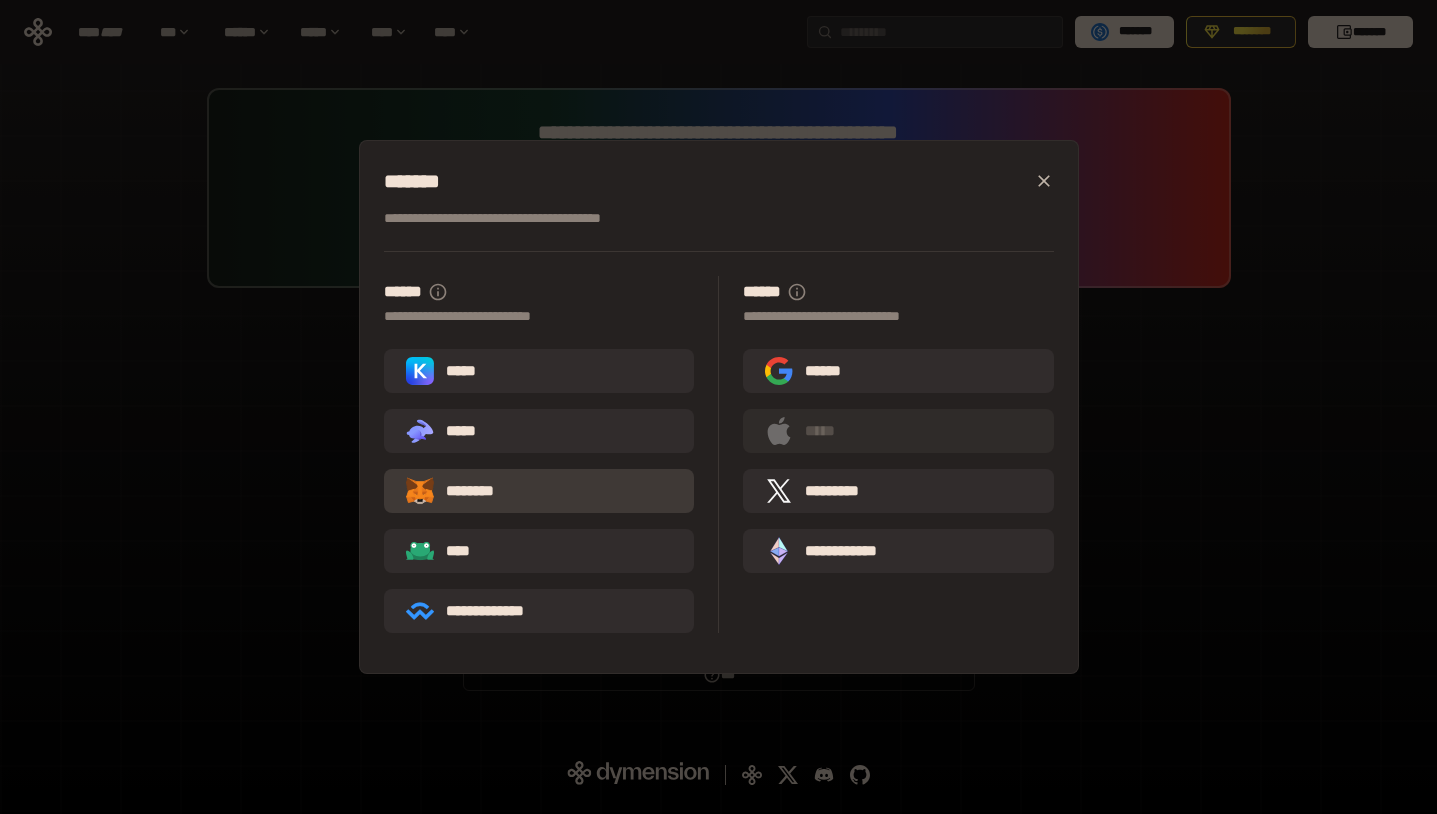 click on "********" at bounding box center (464, 491) 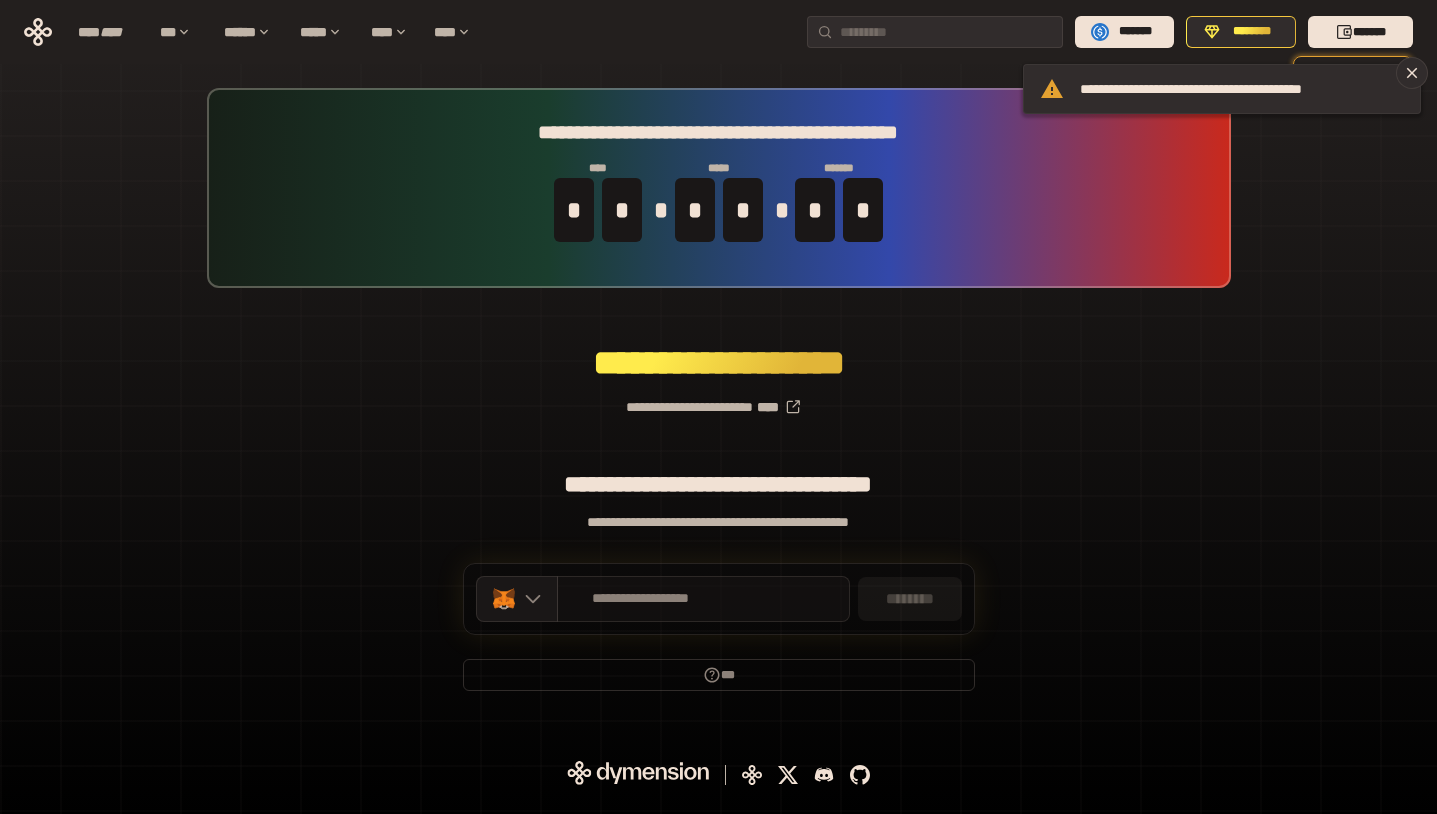 click on "**********" at bounding box center [703, 599] 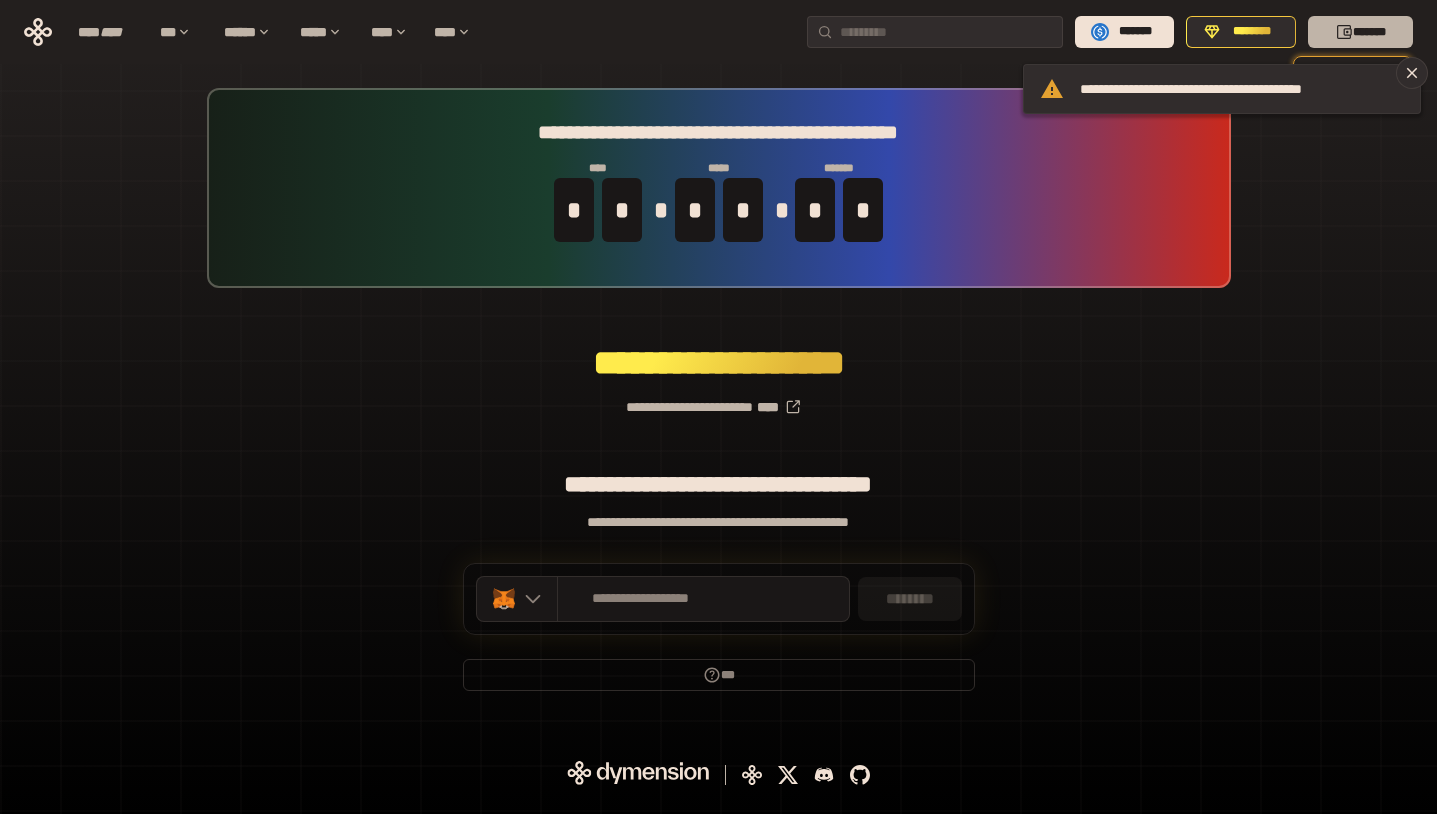 click on "*******" at bounding box center [1360, 32] 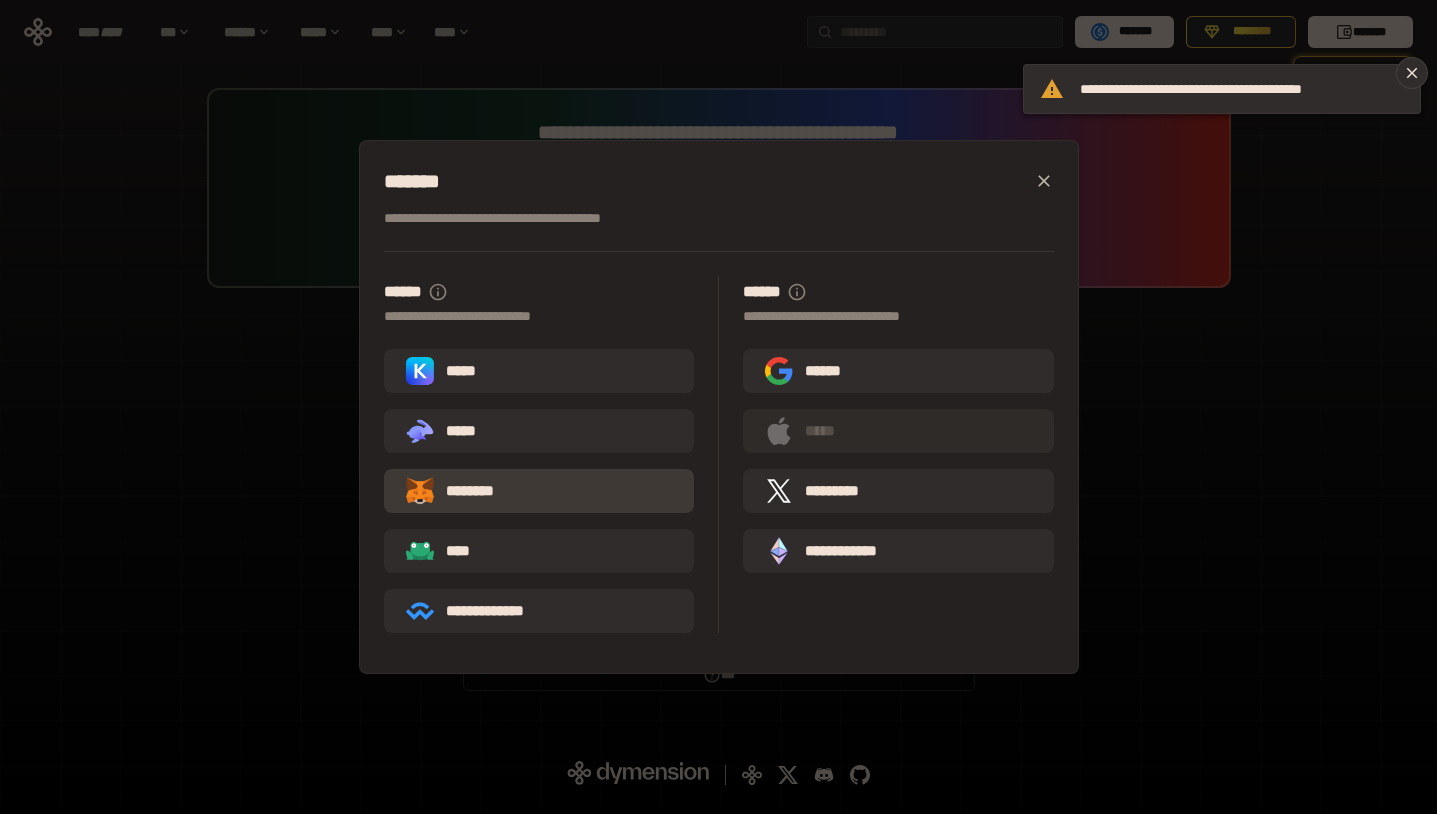 click on "********" at bounding box center (539, 491) 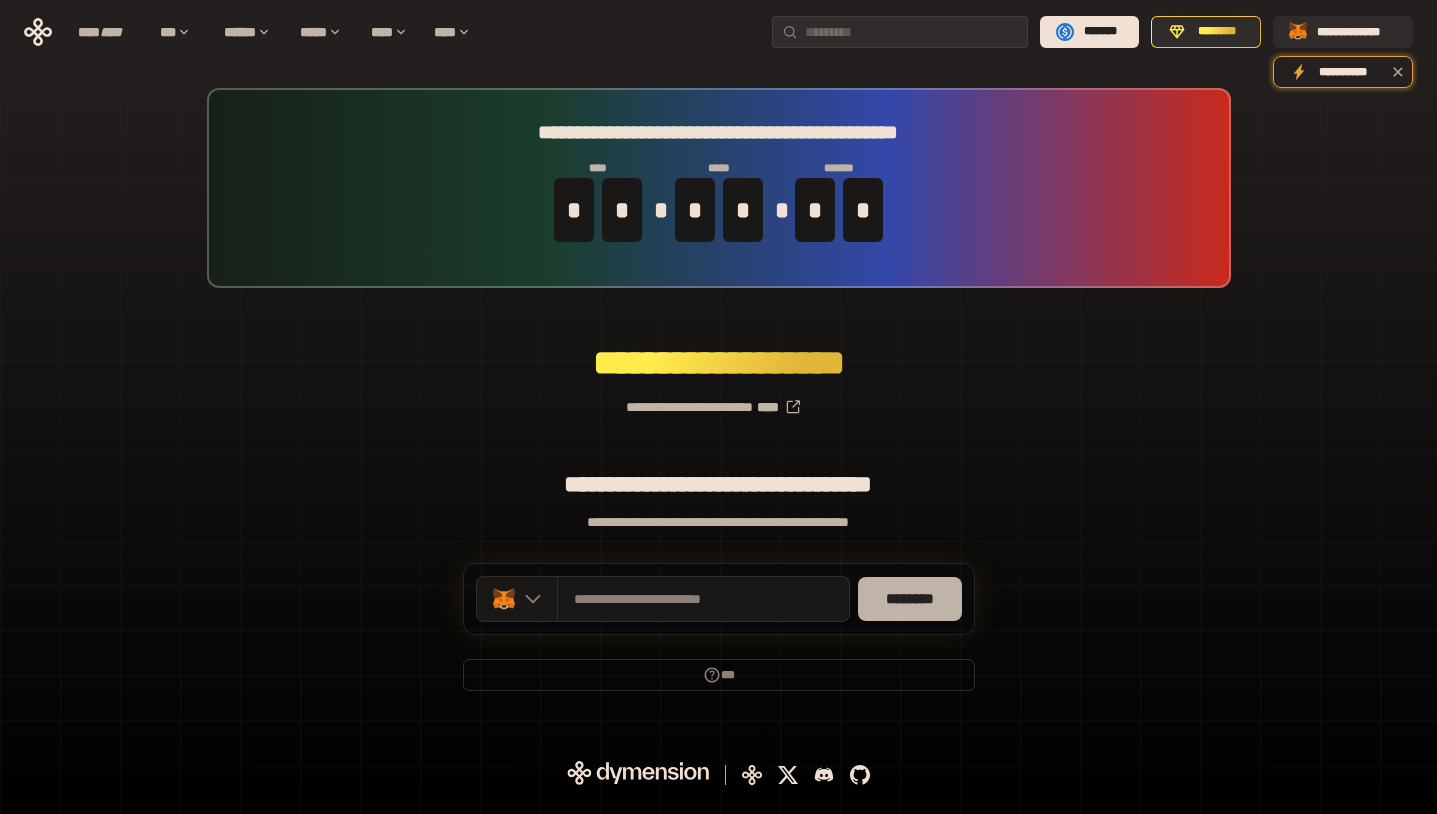 click on "********" at bounding box center (910, 599) 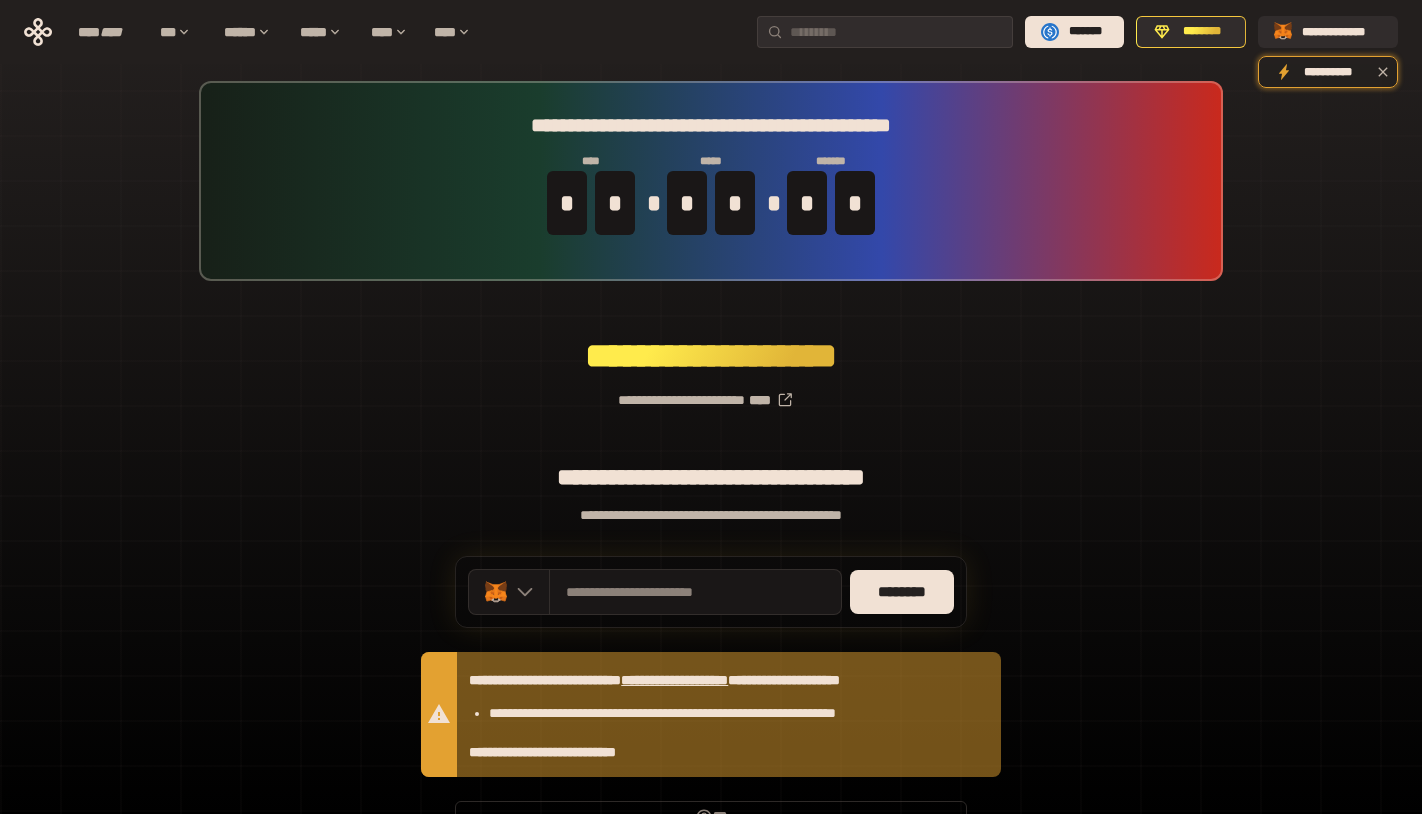 scroll, scrollTop: 0, scrollLeft: 0, axis: both 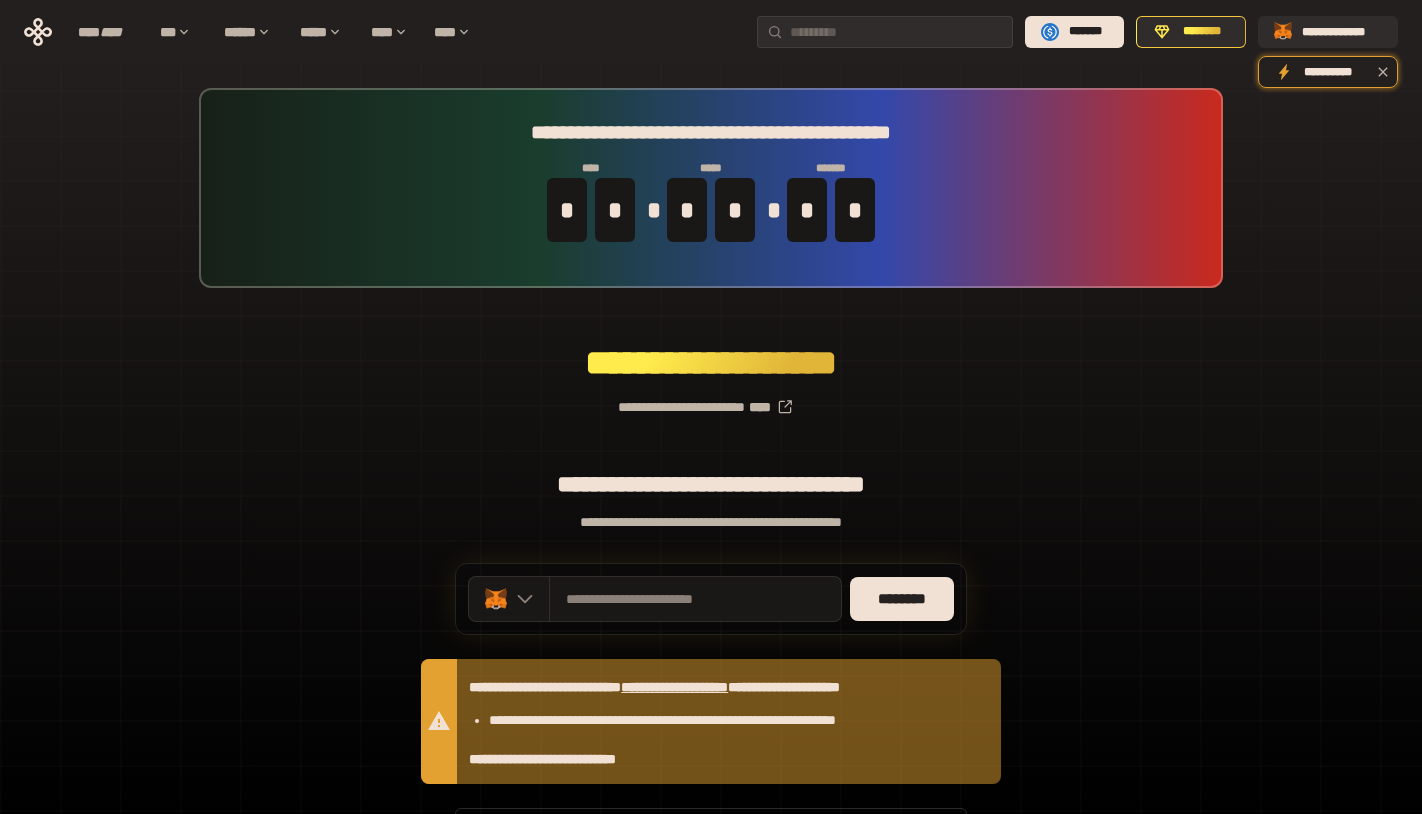 drag, startPoint x: 169, startPoint y: 1, endPoint x: 188, endPoint y: -17, distance: 26.172504 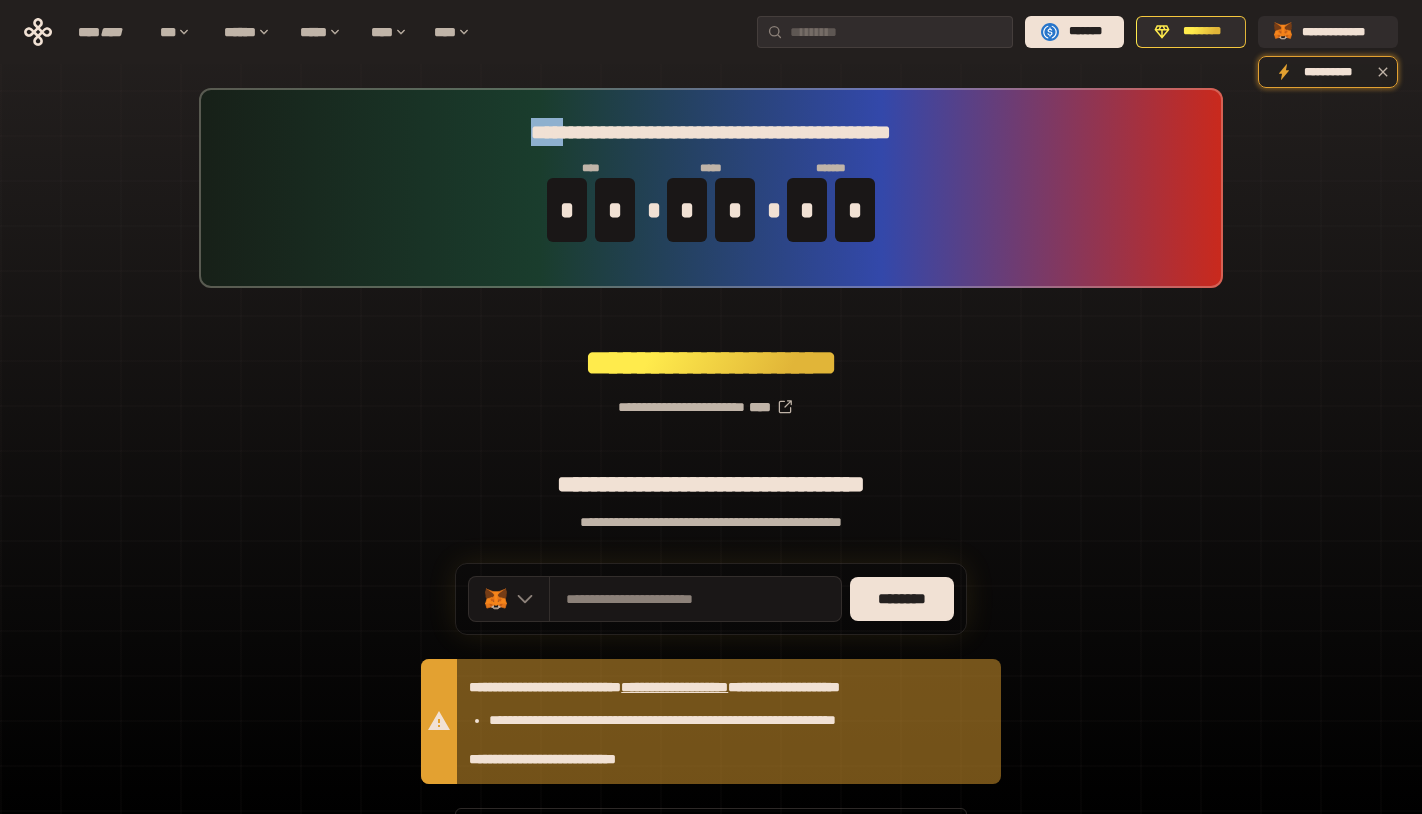 click on "**********" at bounding box center [711, 407] 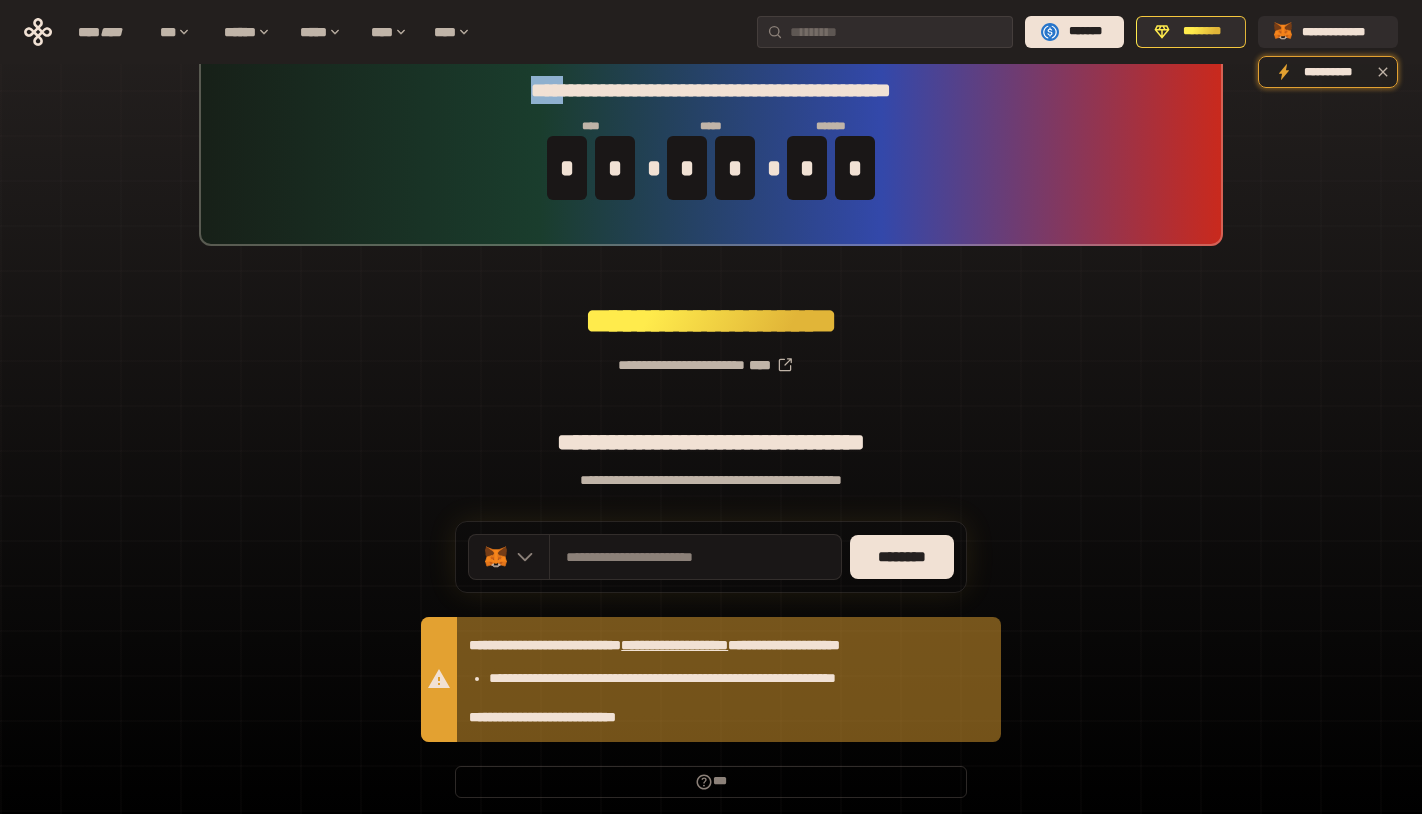 scroll, scrollTop: 0, scrollLeft: 0, axis: both 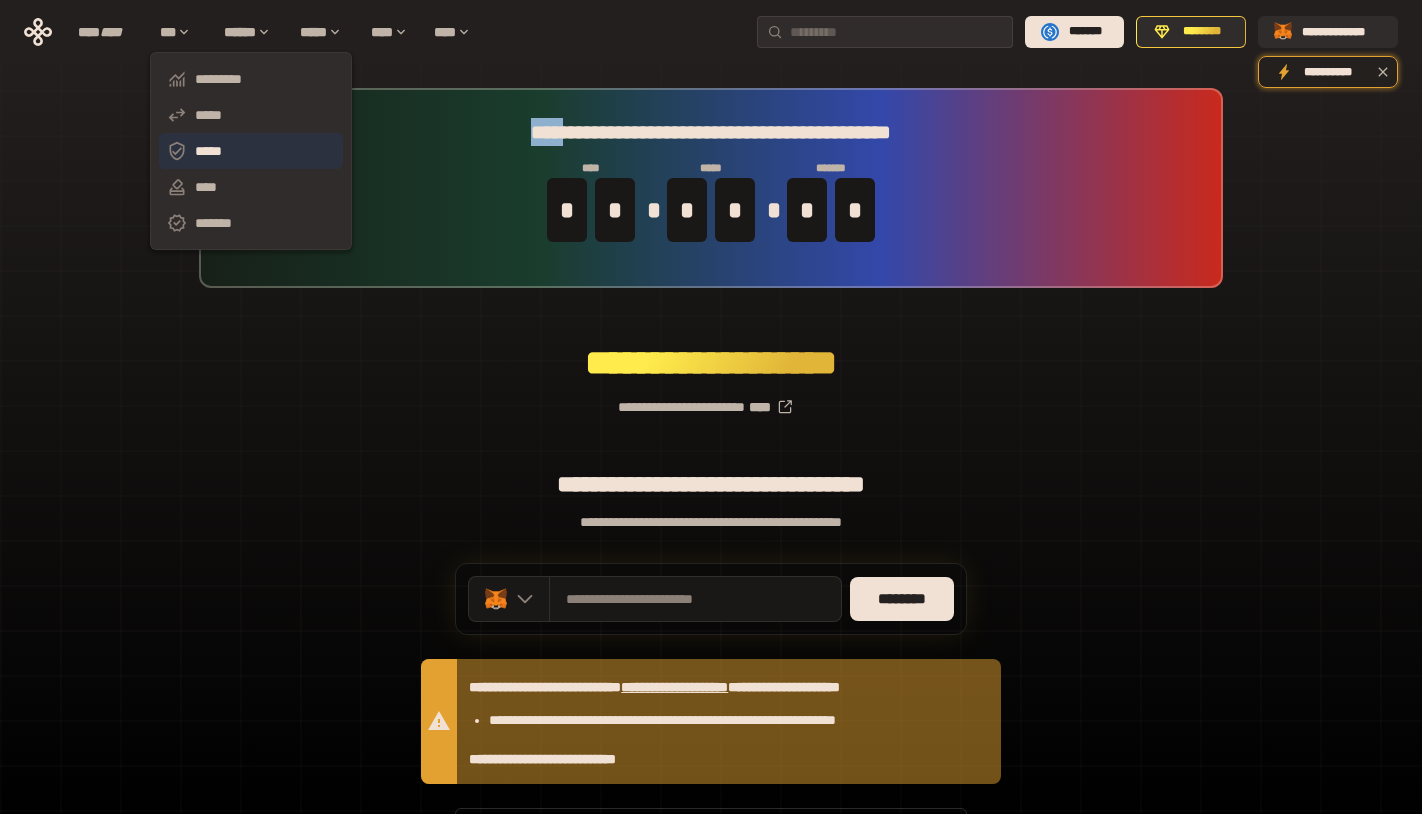 click on "*****" at bounding box center [251, 151] 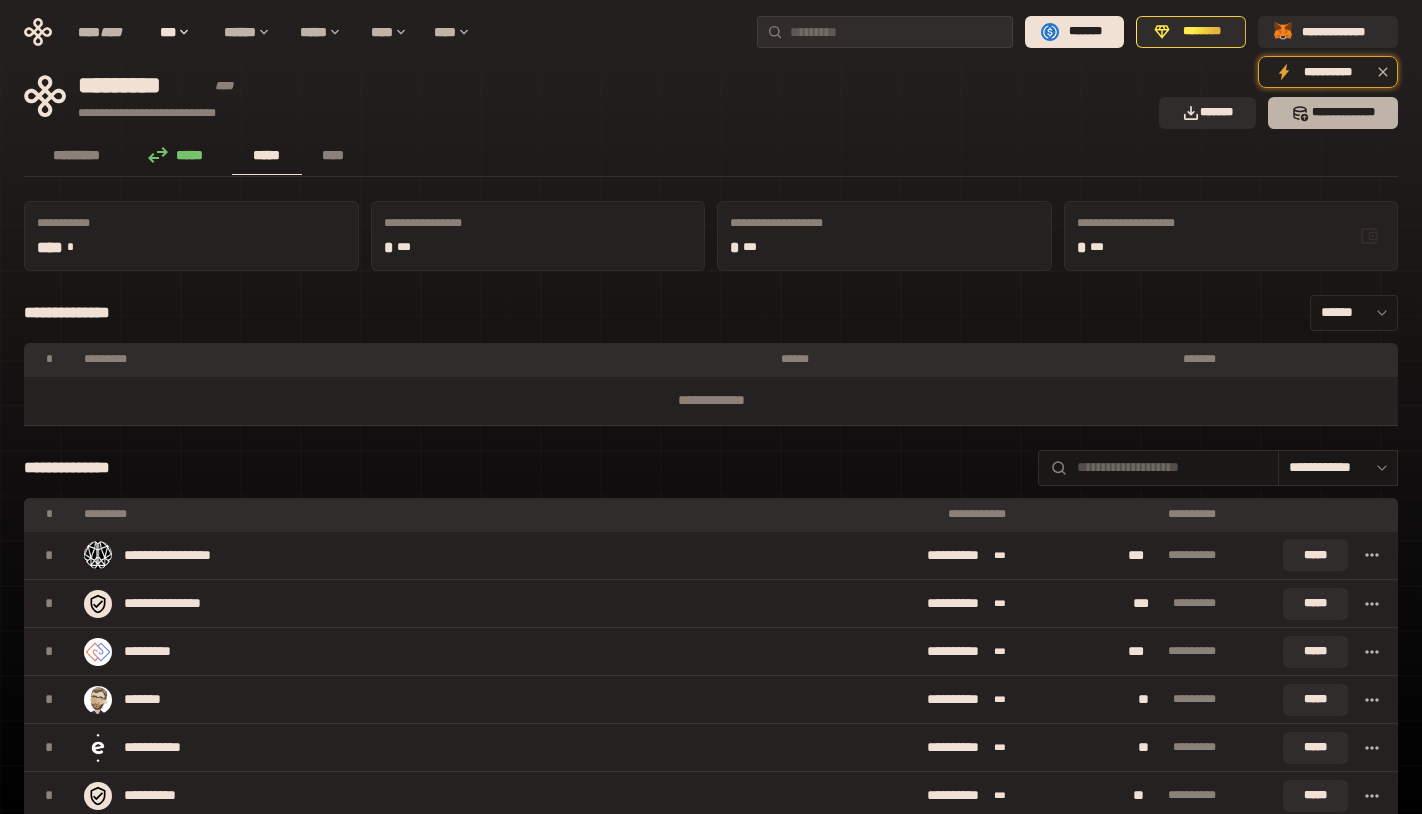 click 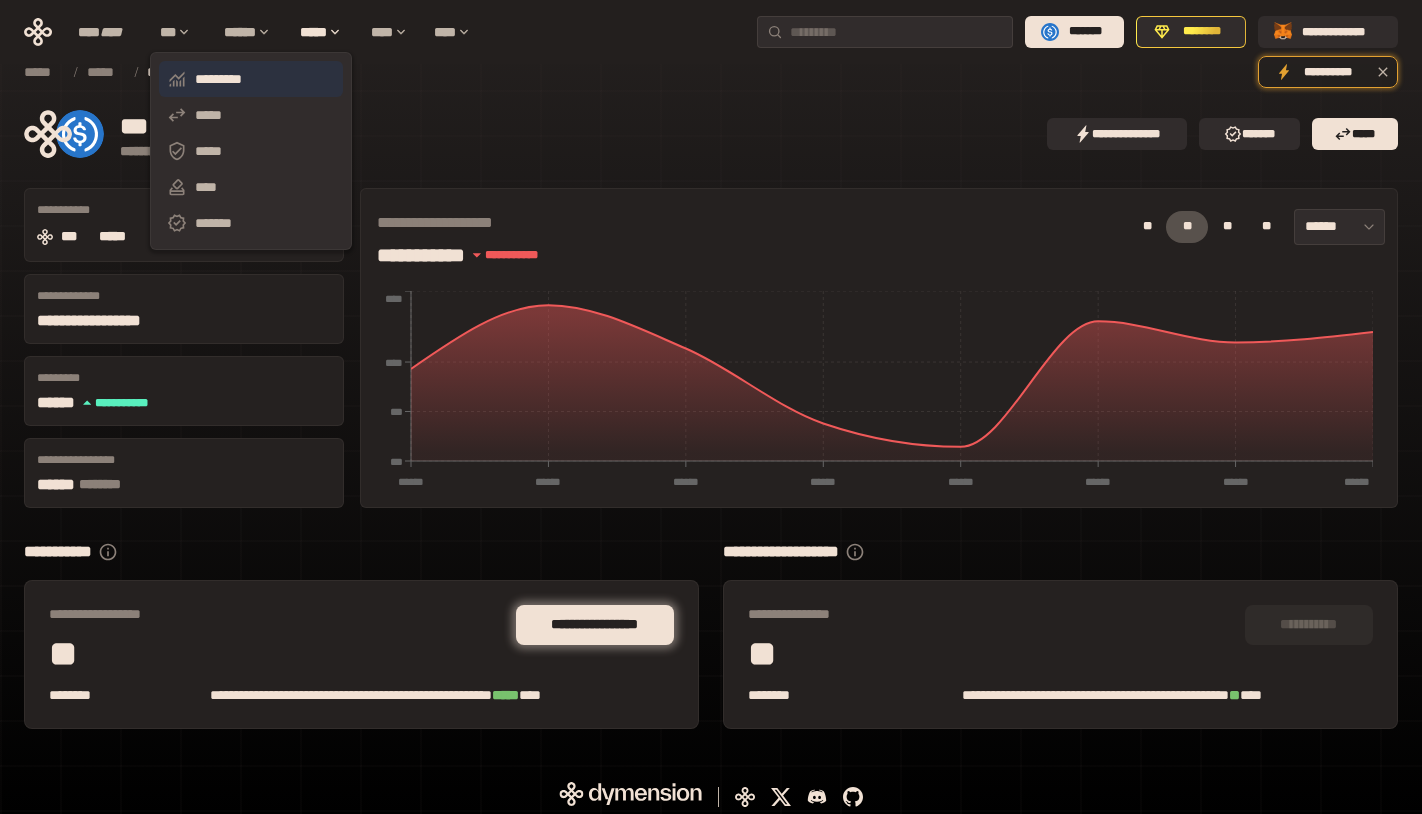 click on "*********" at bounding box center (251, 79) 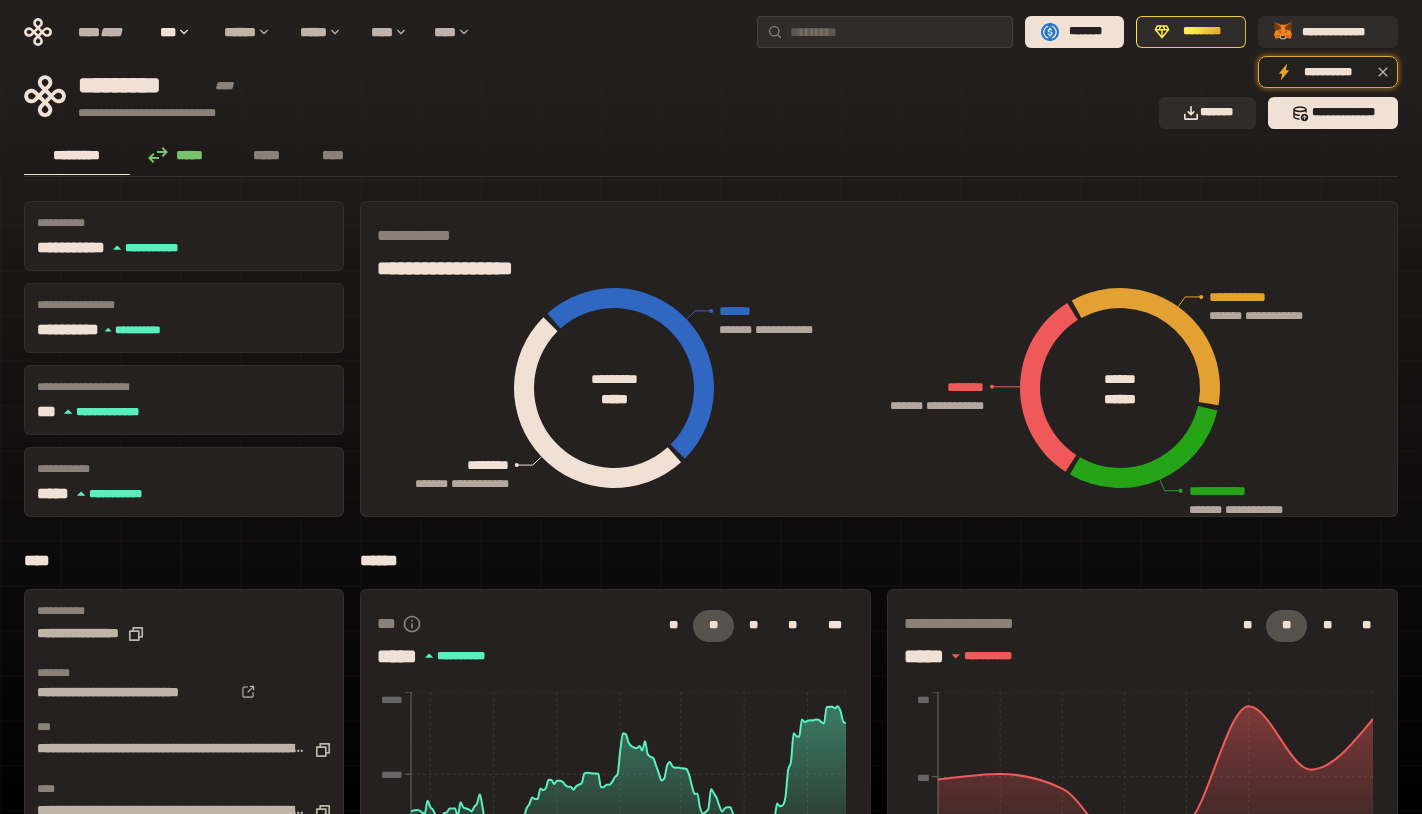 click on "*****" at bounding box center (181, 155) 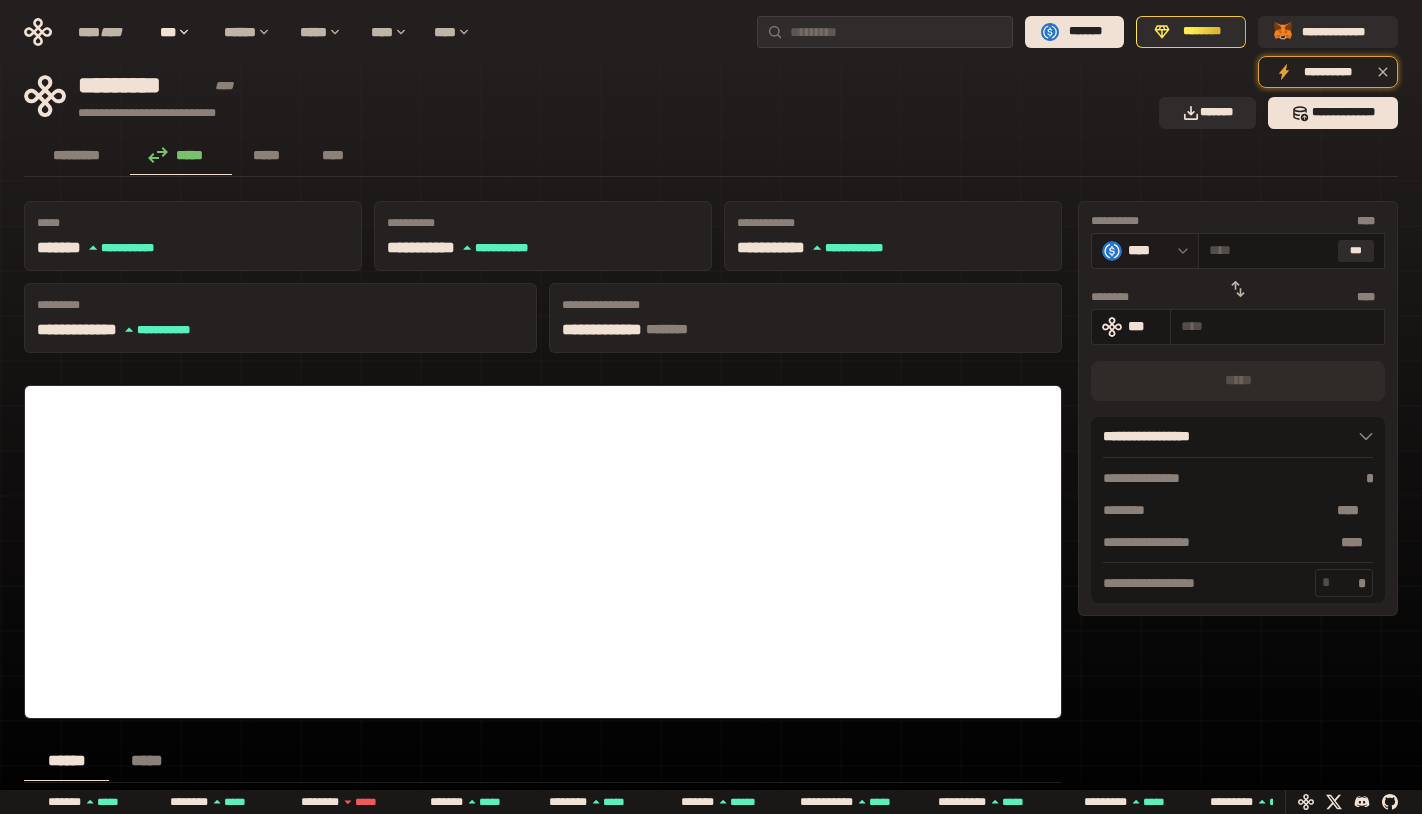 click on "****" at bounding box center (1148, 250) 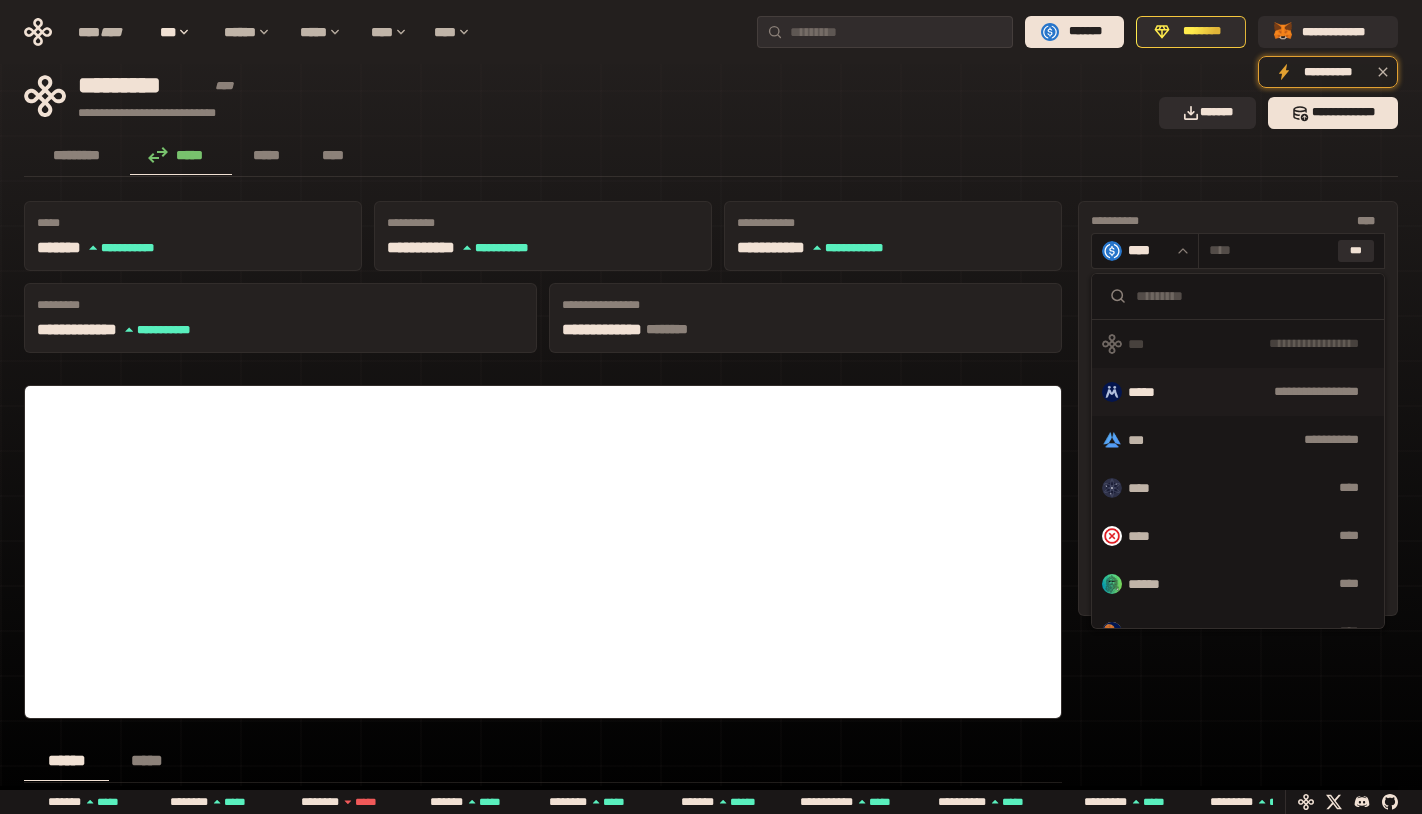 click on "**********" at bounding box center (1238, 392) 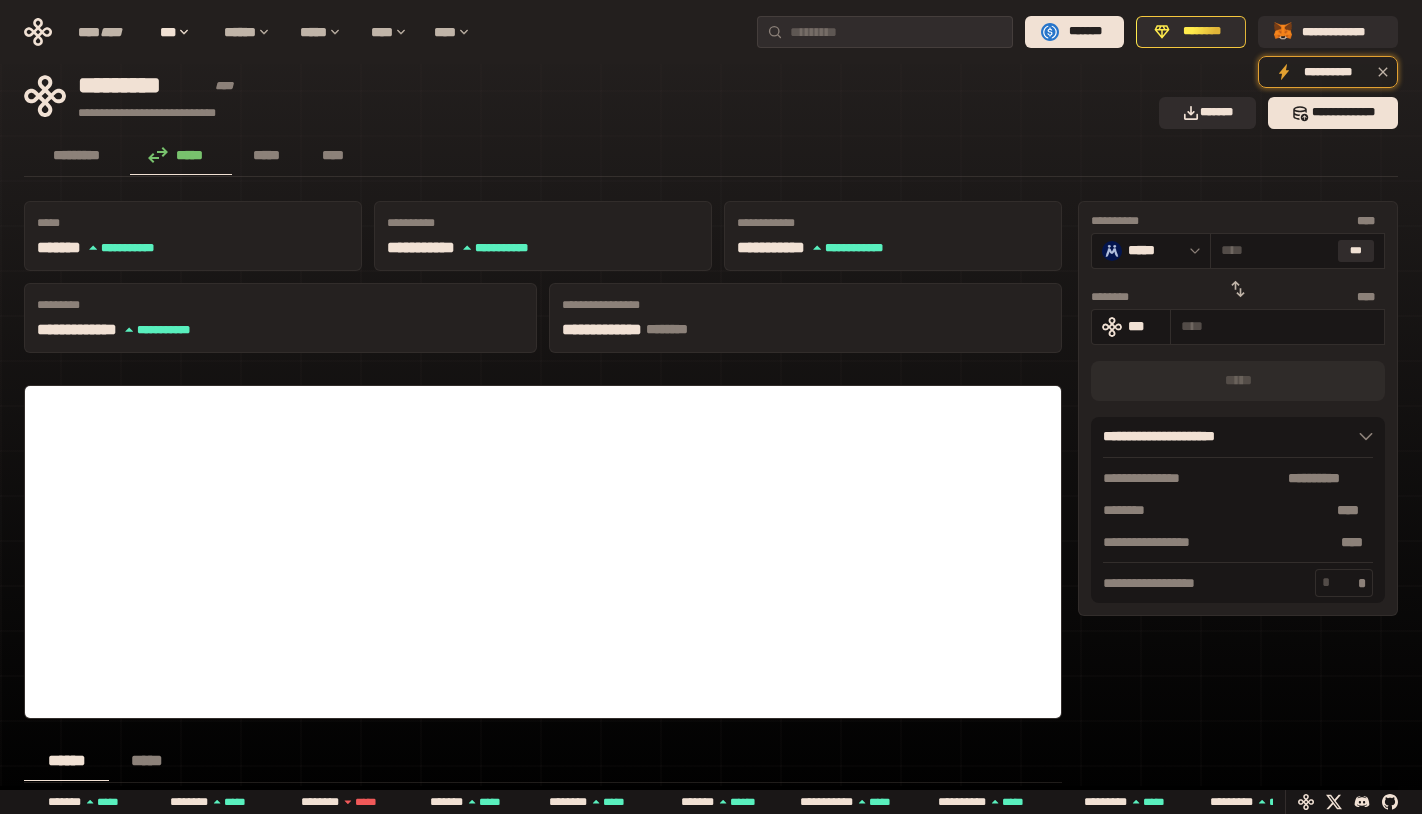 click on "**********" at bounding box center [1238, 408] 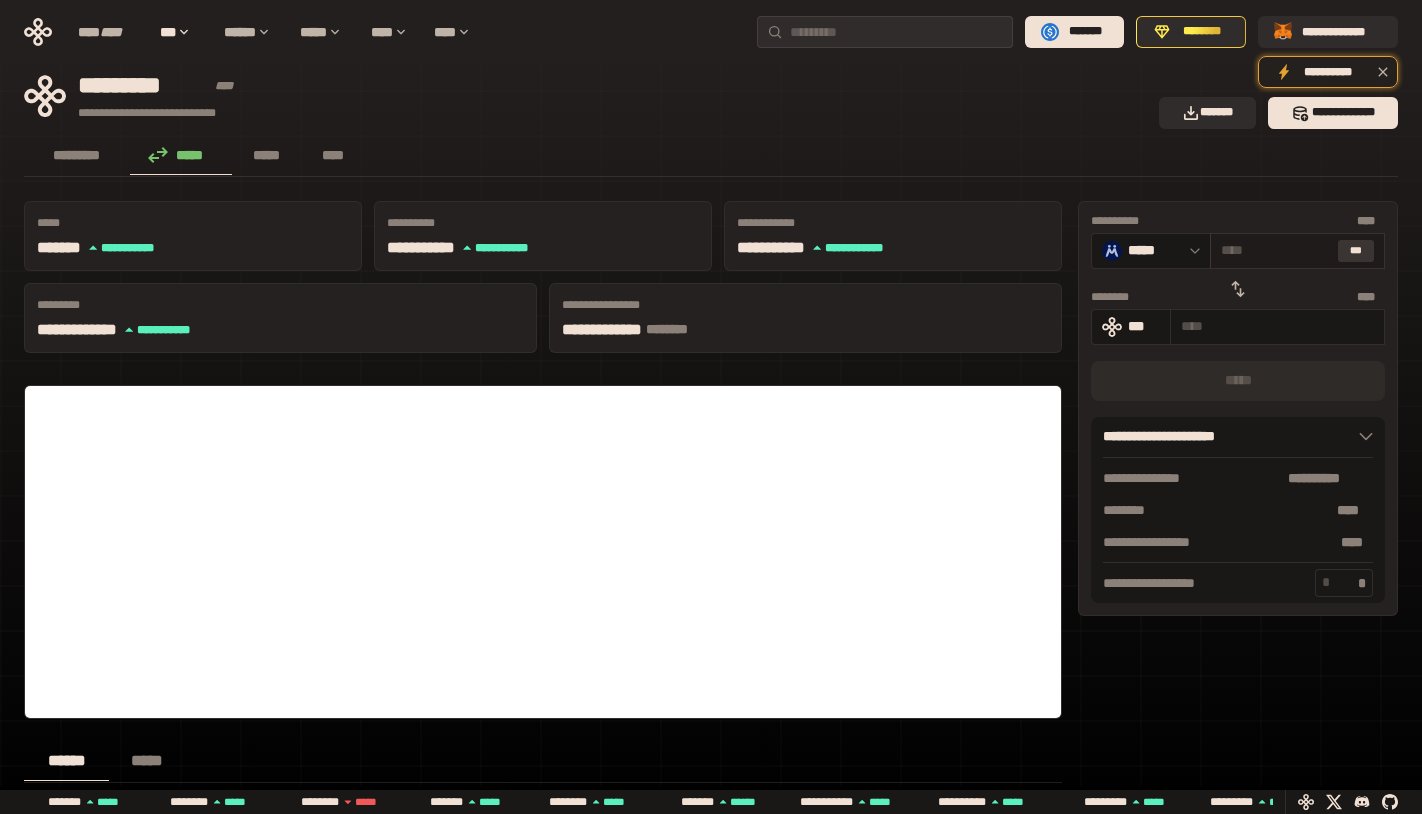 click on "***" at bounding box center [1356, 251] 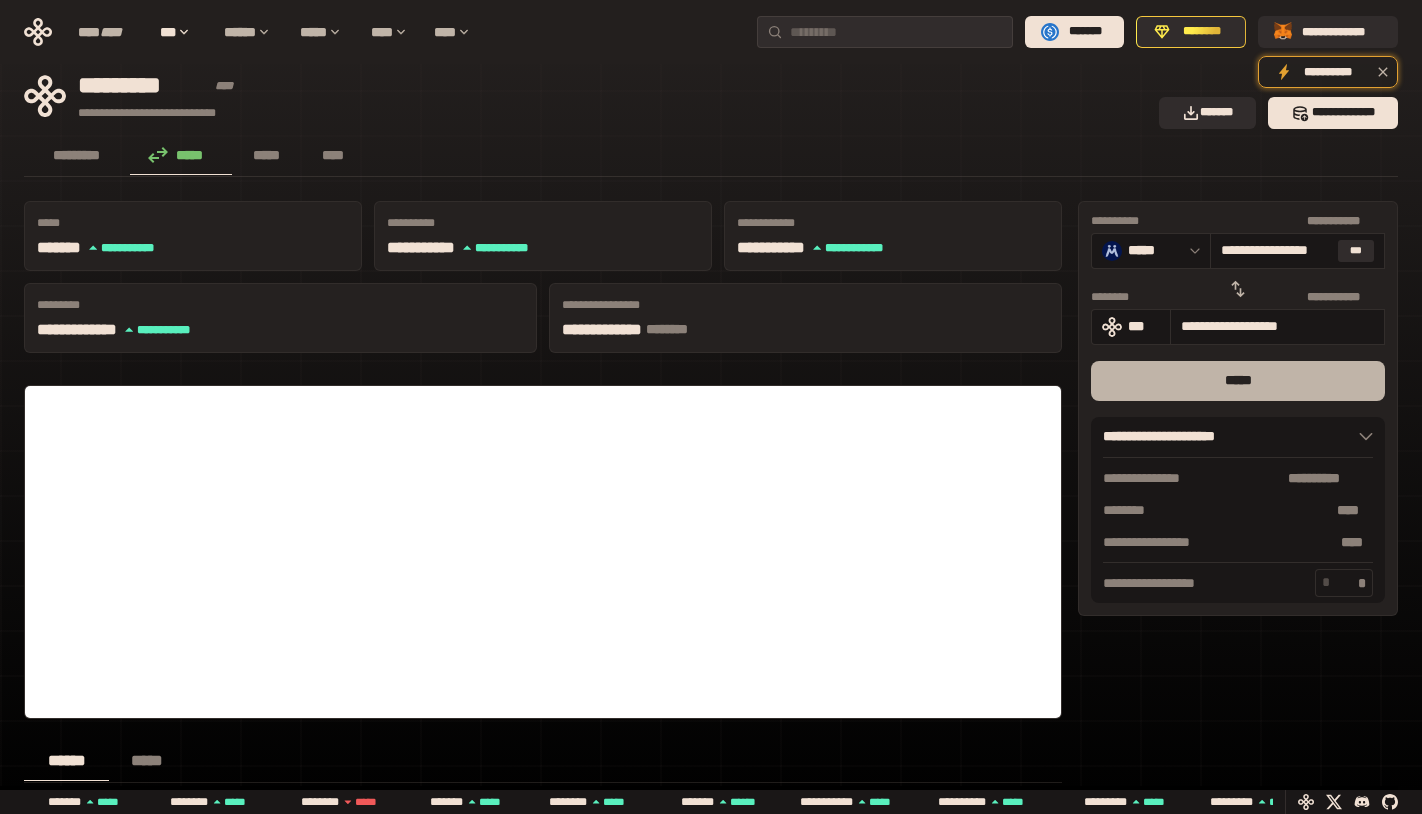 click on "*****" at bounding box center [1238, 381] 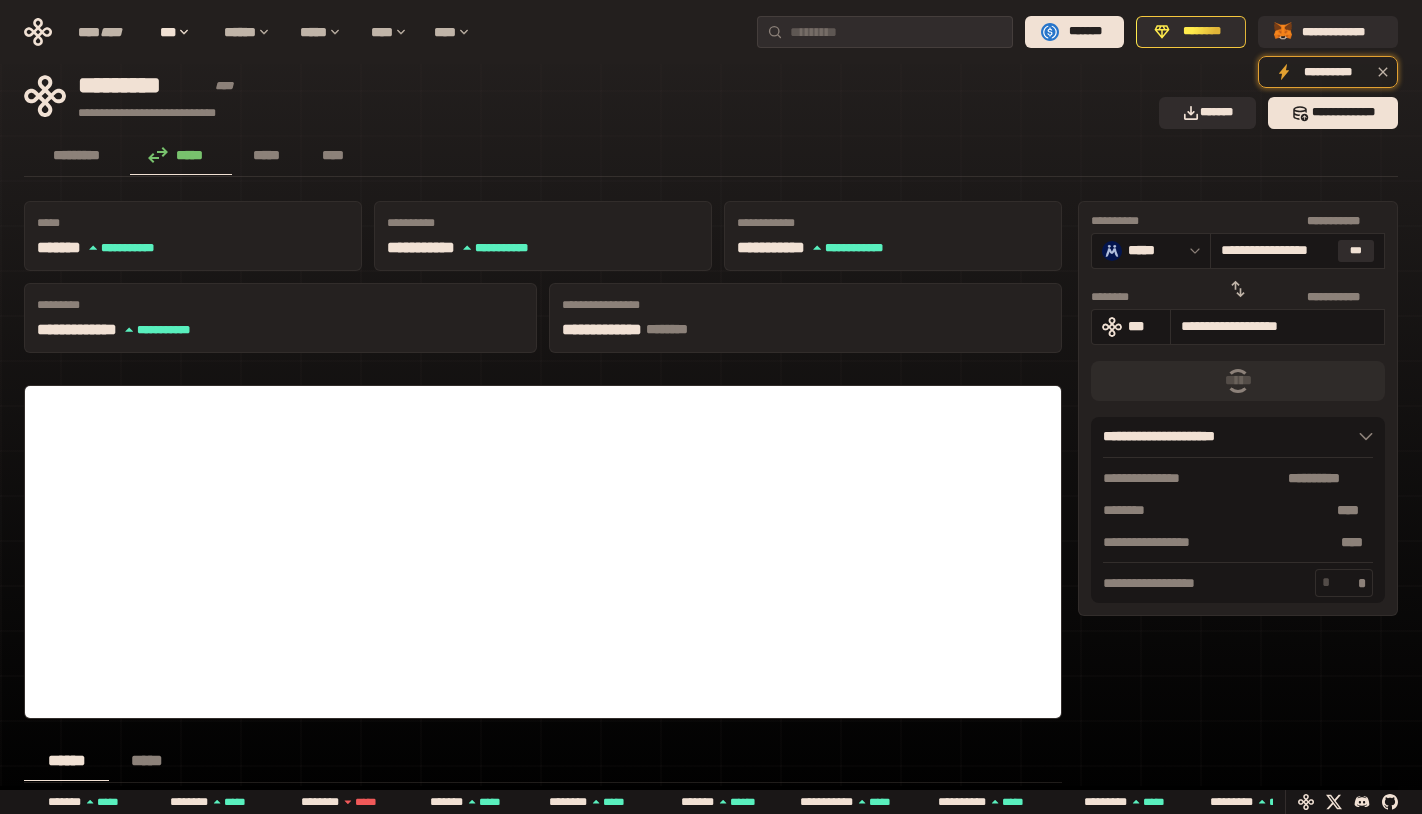 click on "**********" at bounding box center [585, 96] 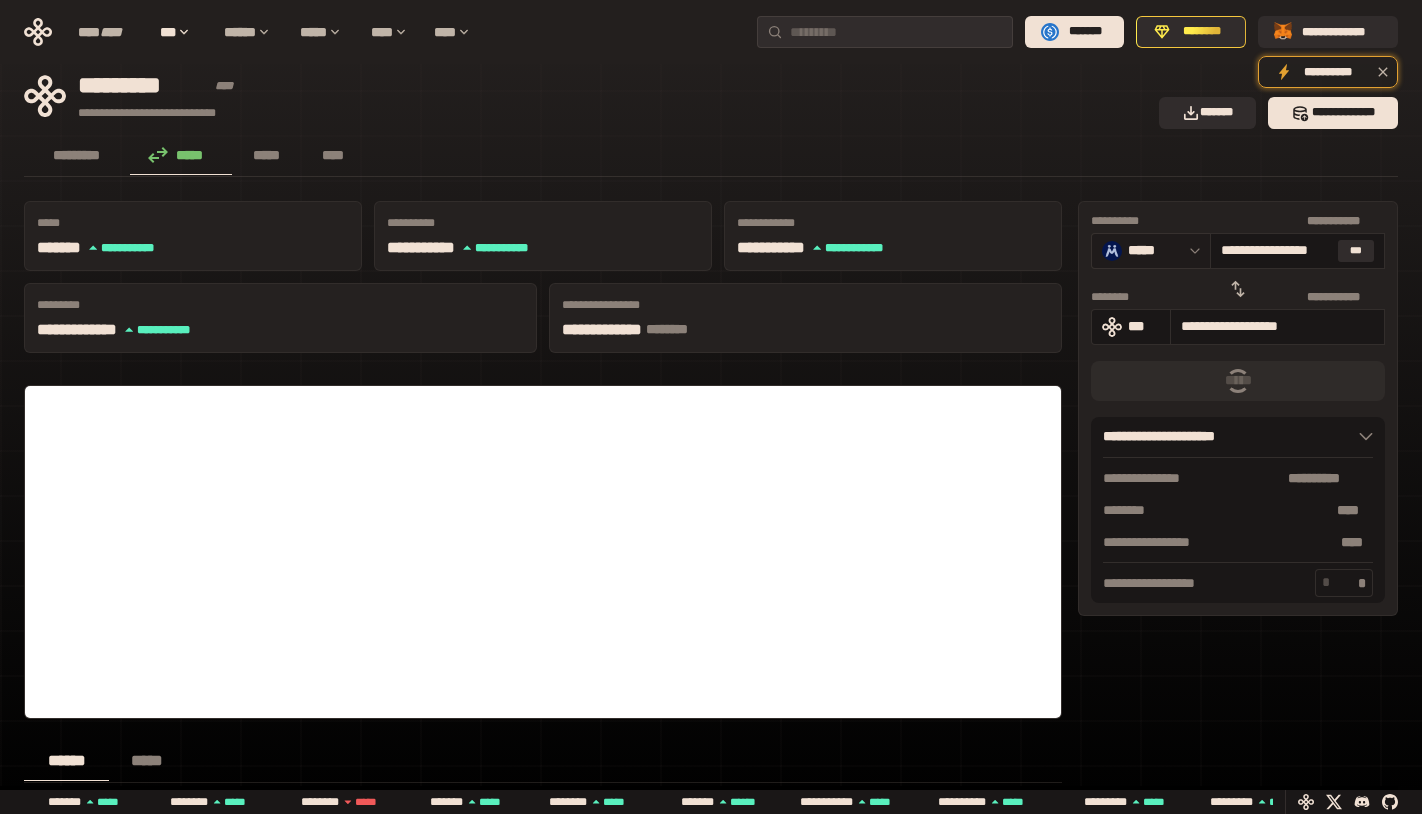 click 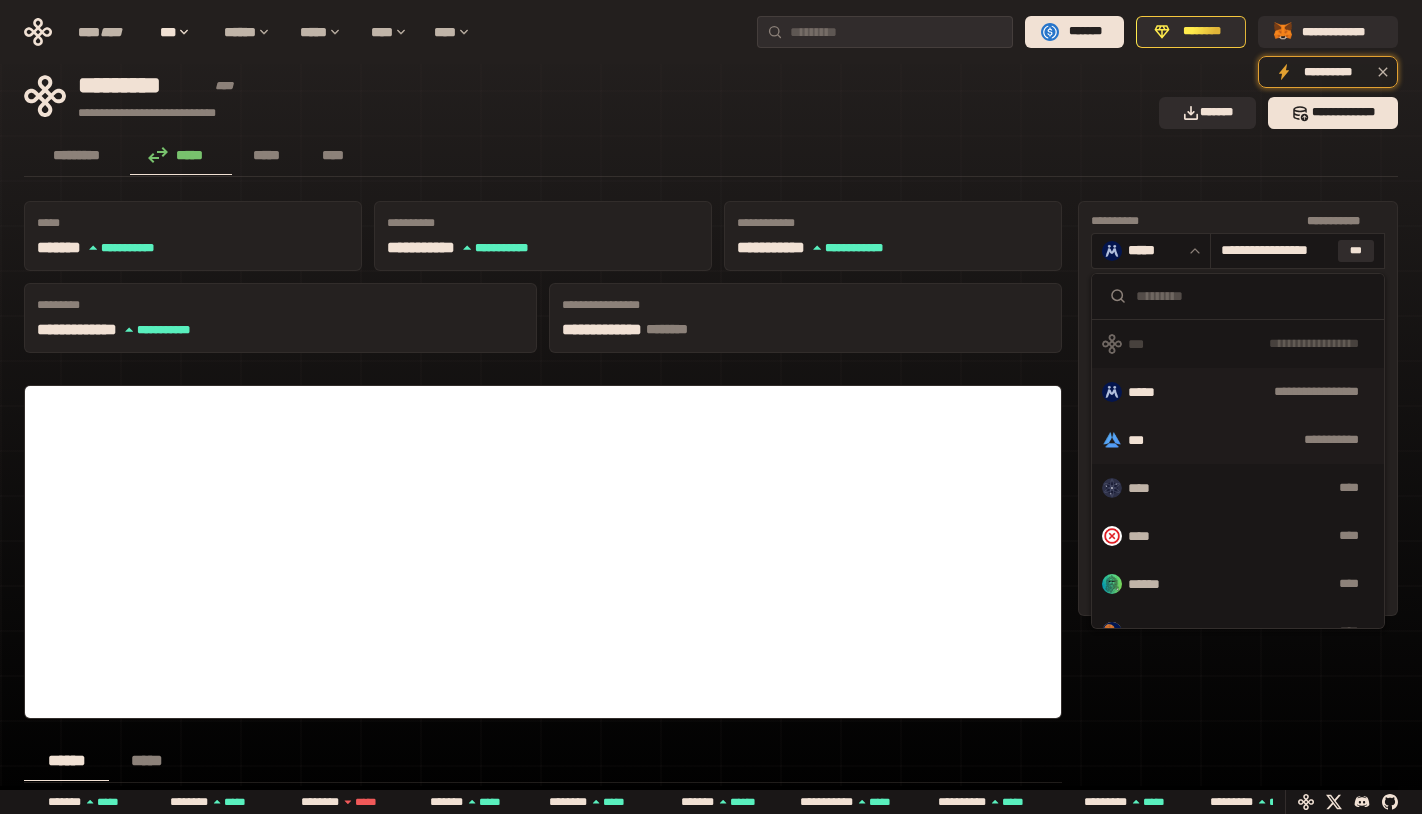 click on "***" at bounding box center [1141, 440] 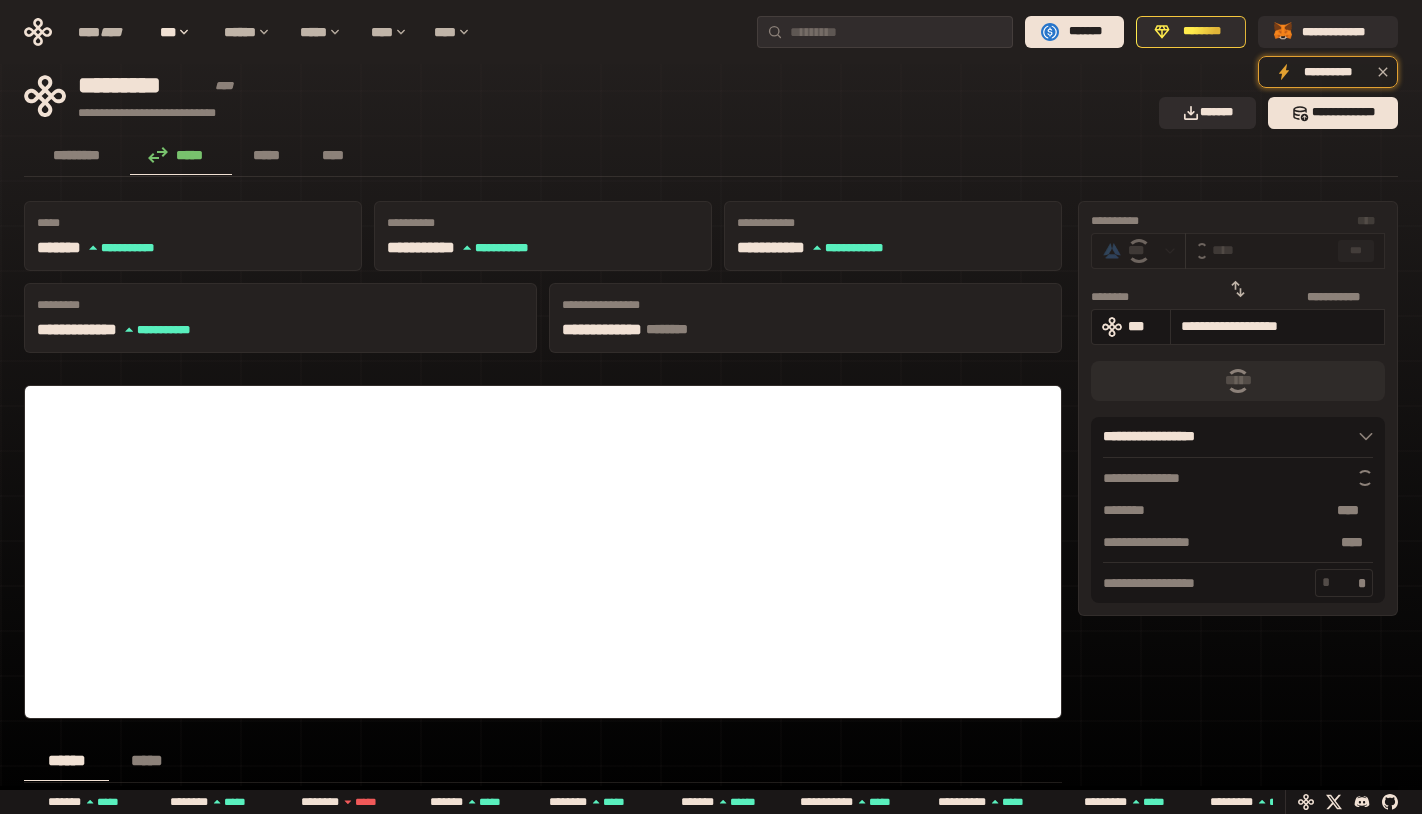 click at bounding box center [1139, 250] 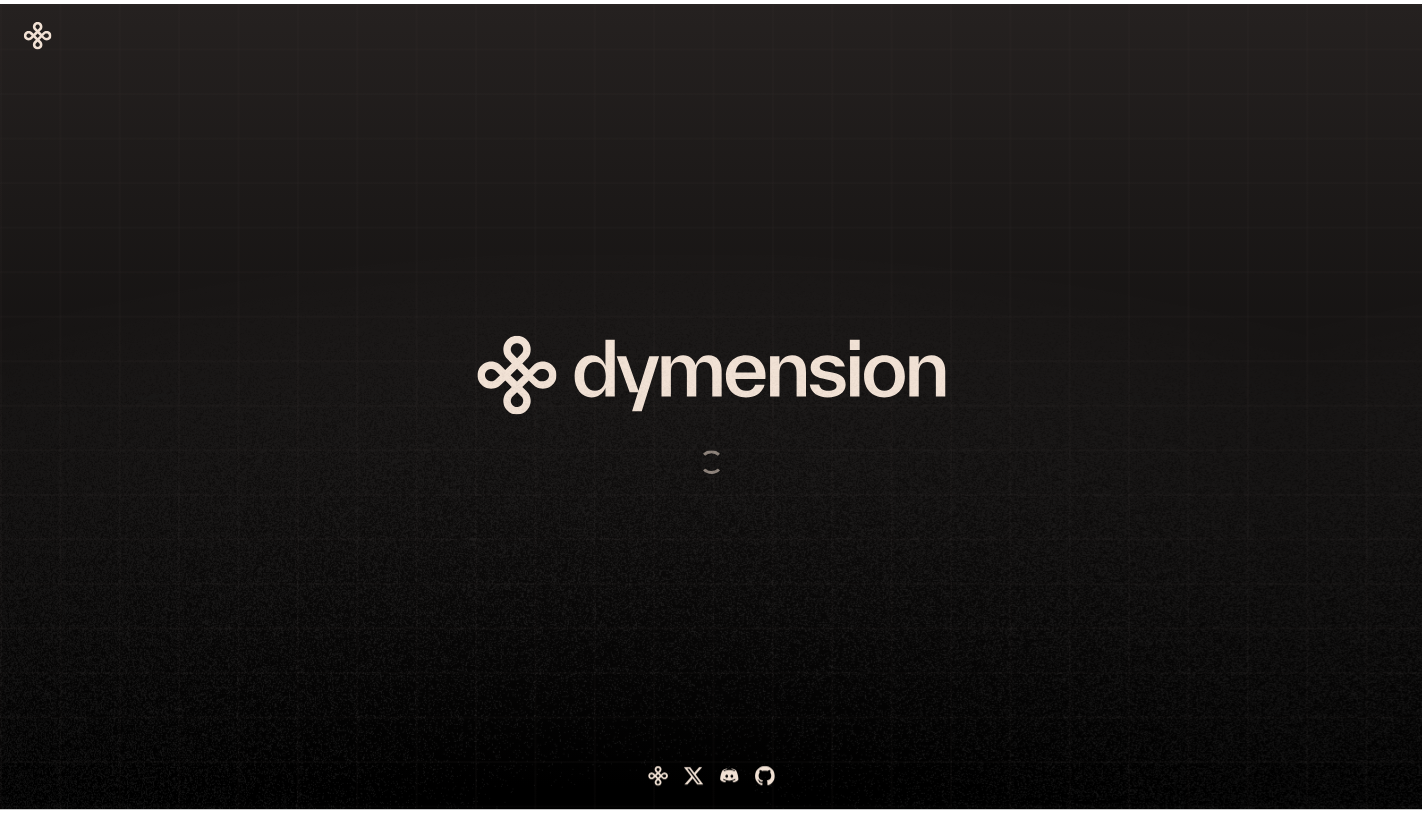 scroll, scrollTop: 0, scrollLeft: 0, axis: both 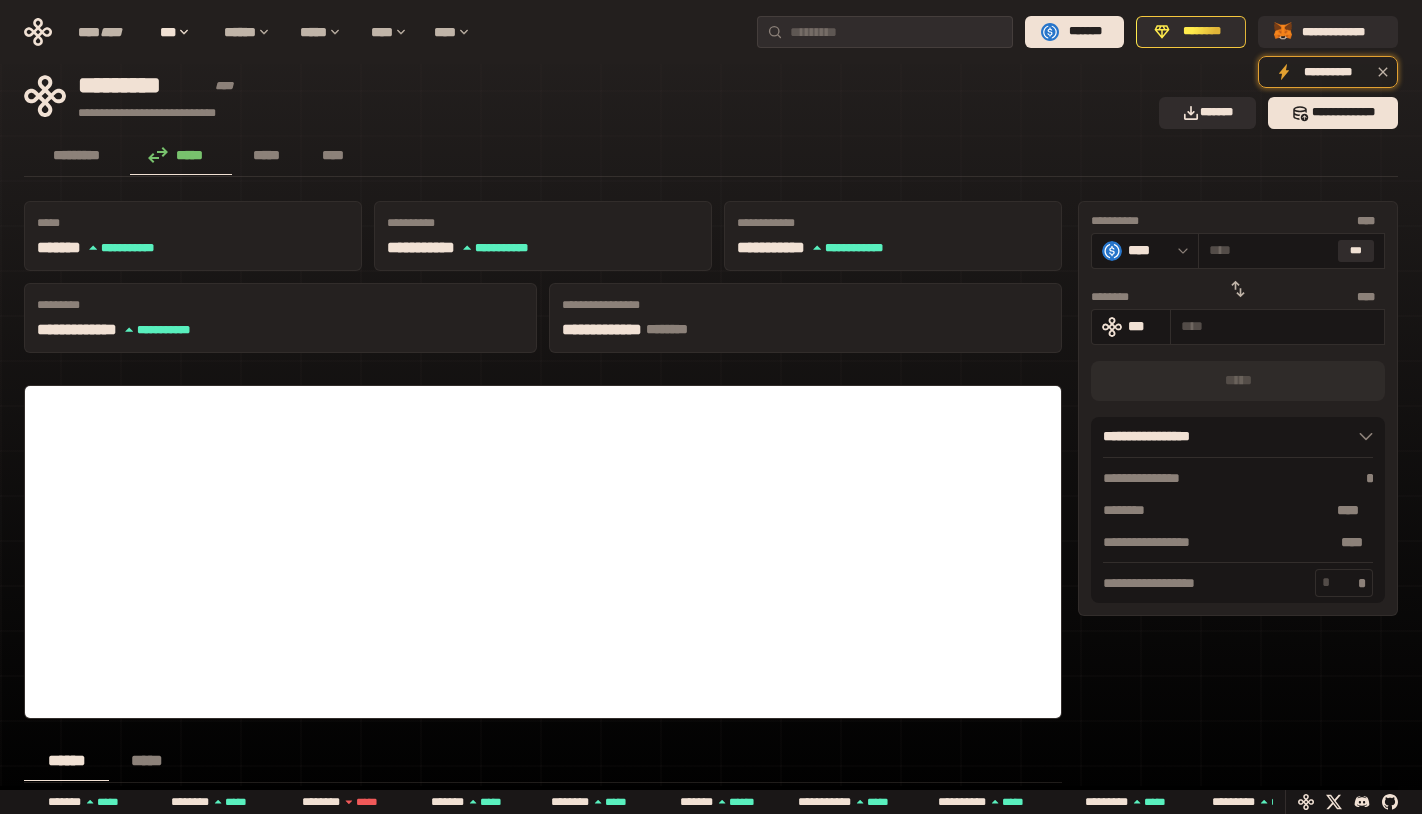 click on "********* ***** ***** ****" at bounding box center [711, 157] 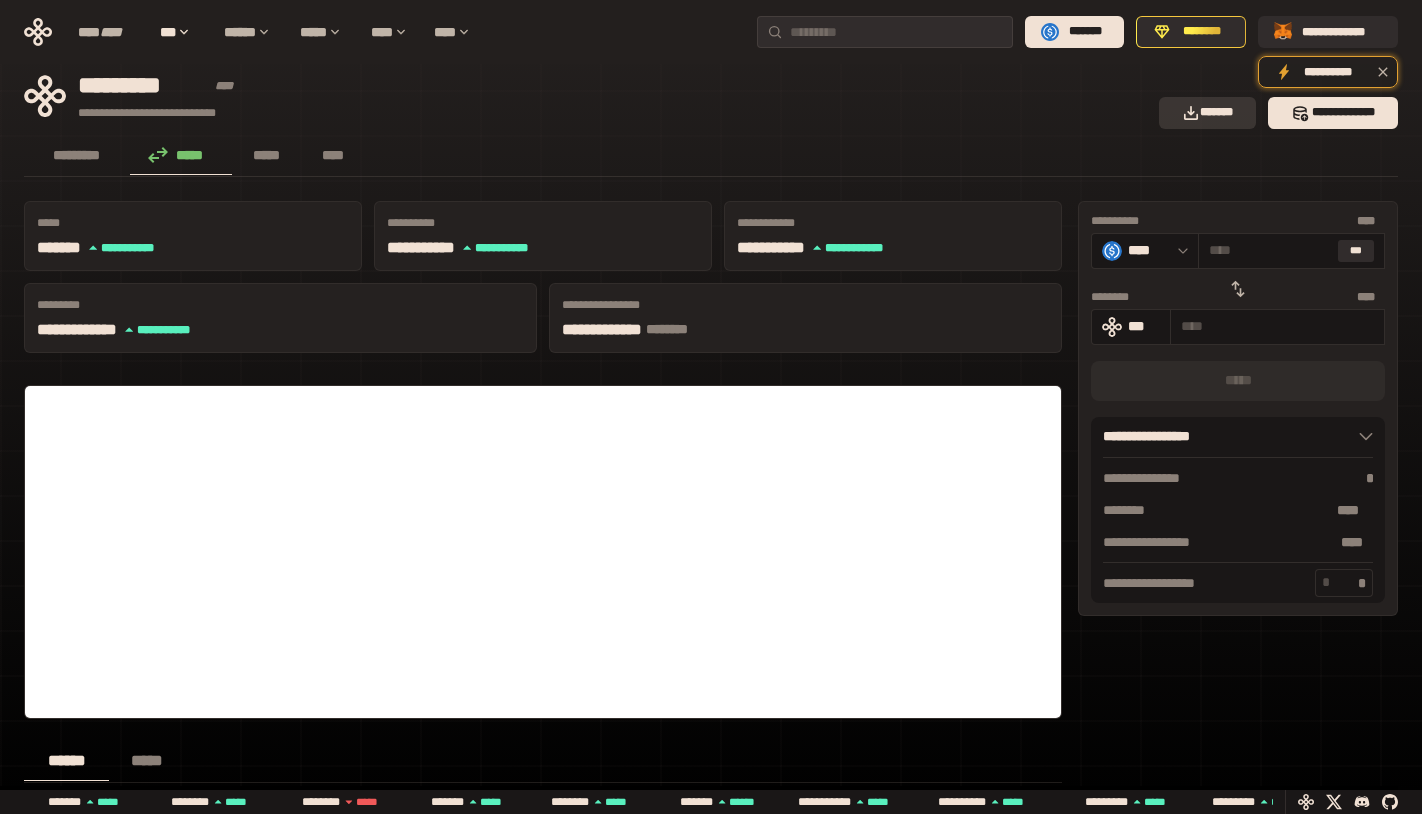 click on "*******" at bounding box center (1208, 113) 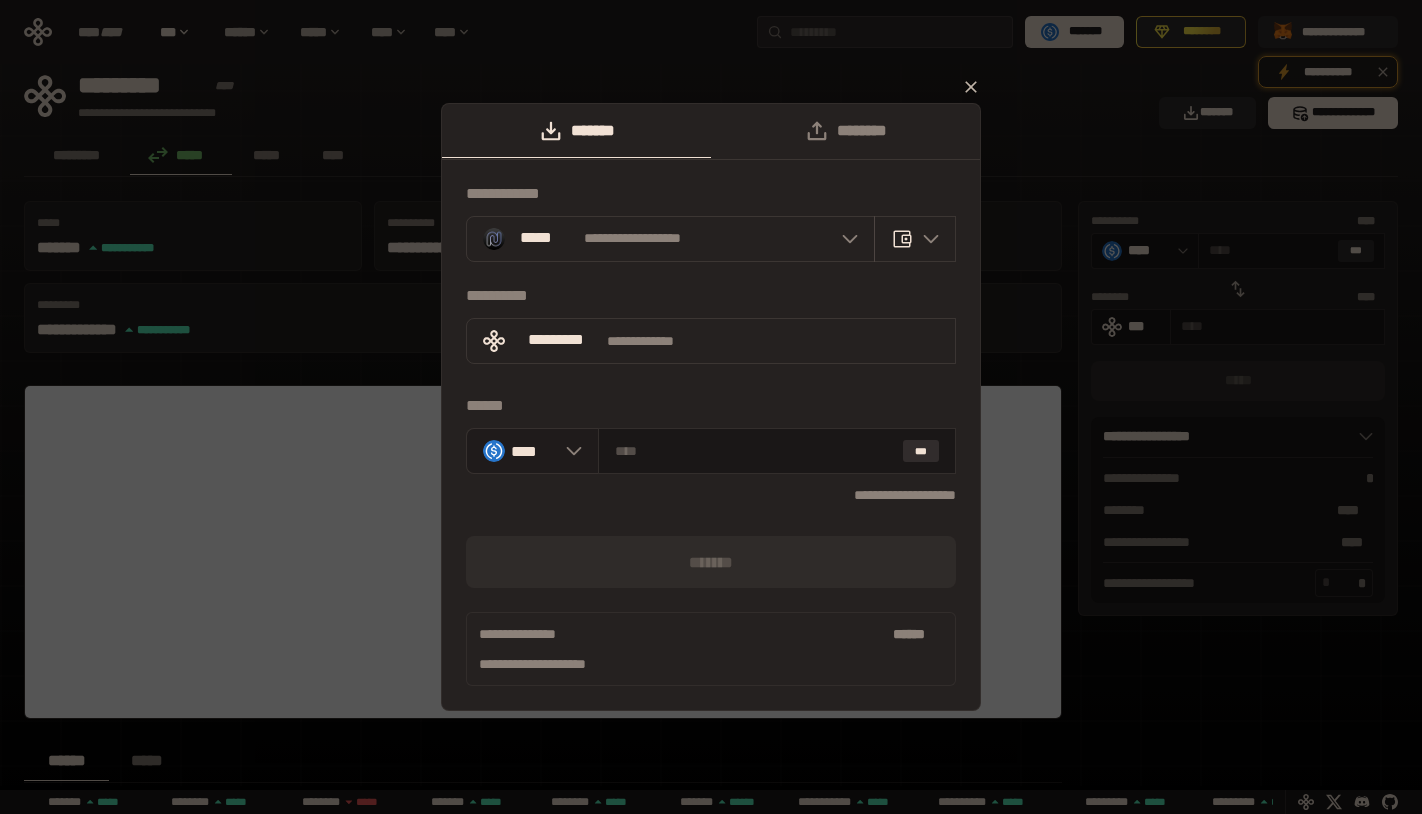 click 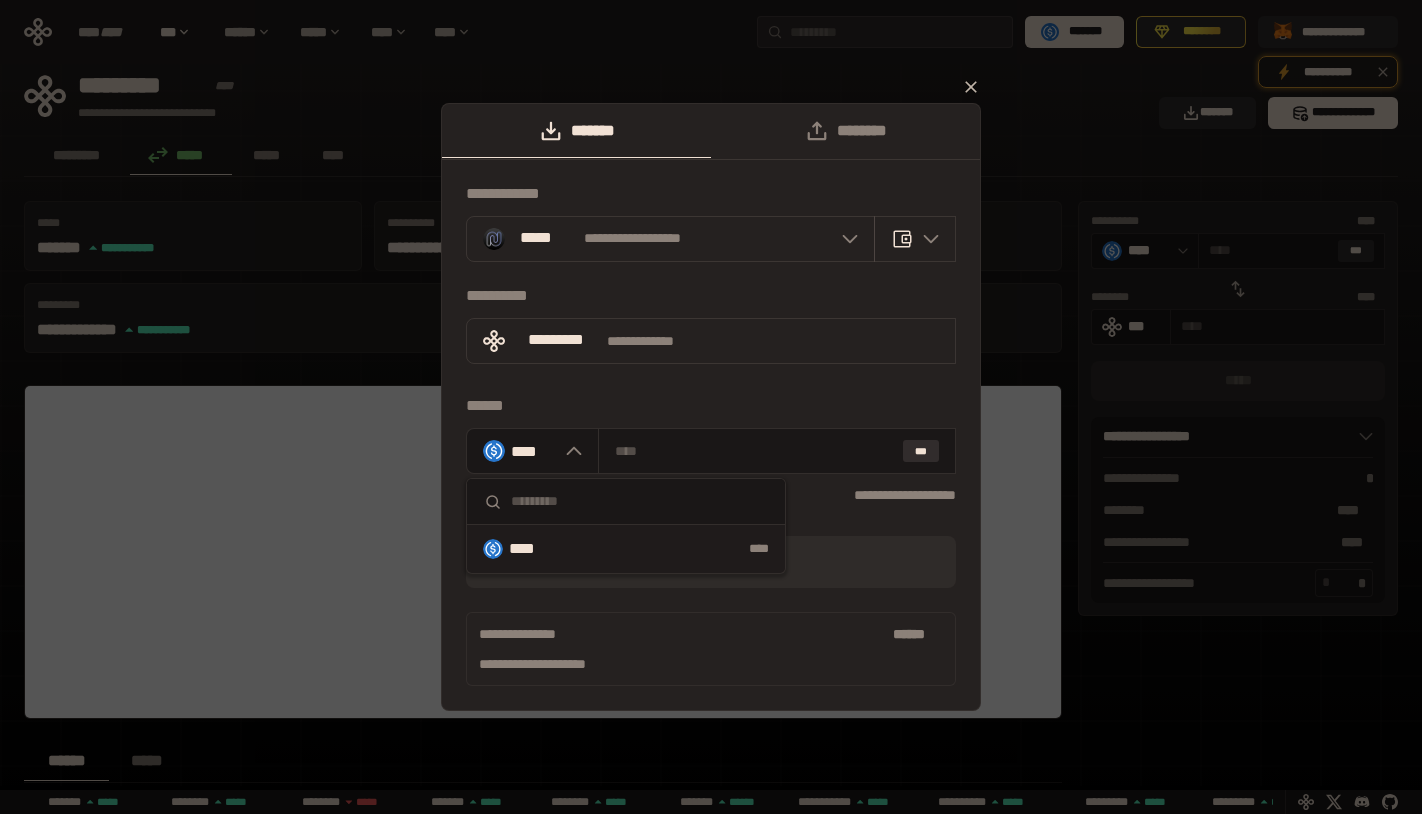 click on "**********" at bounding box center (509, 296) 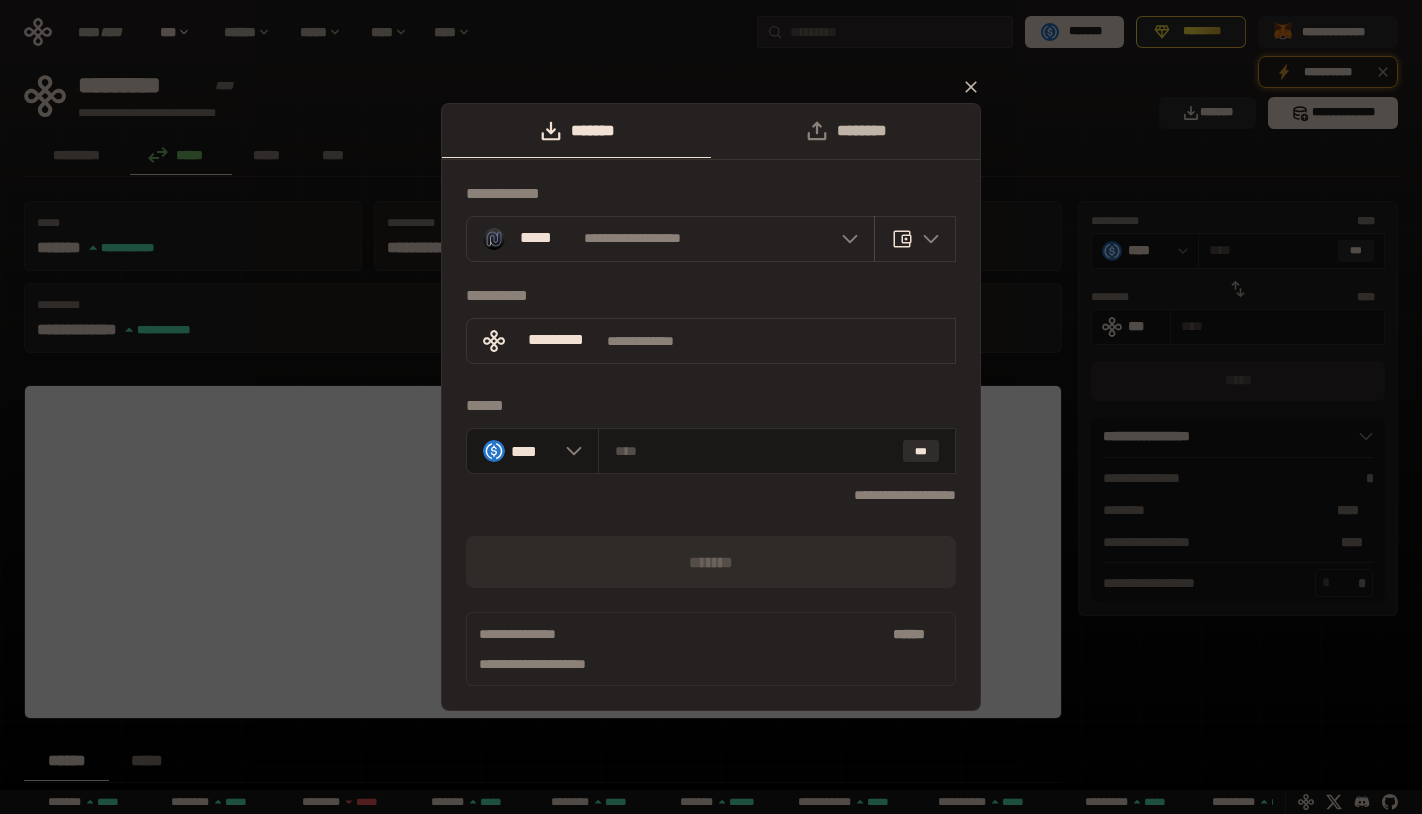click on "********" at bounding box center [845, 131] 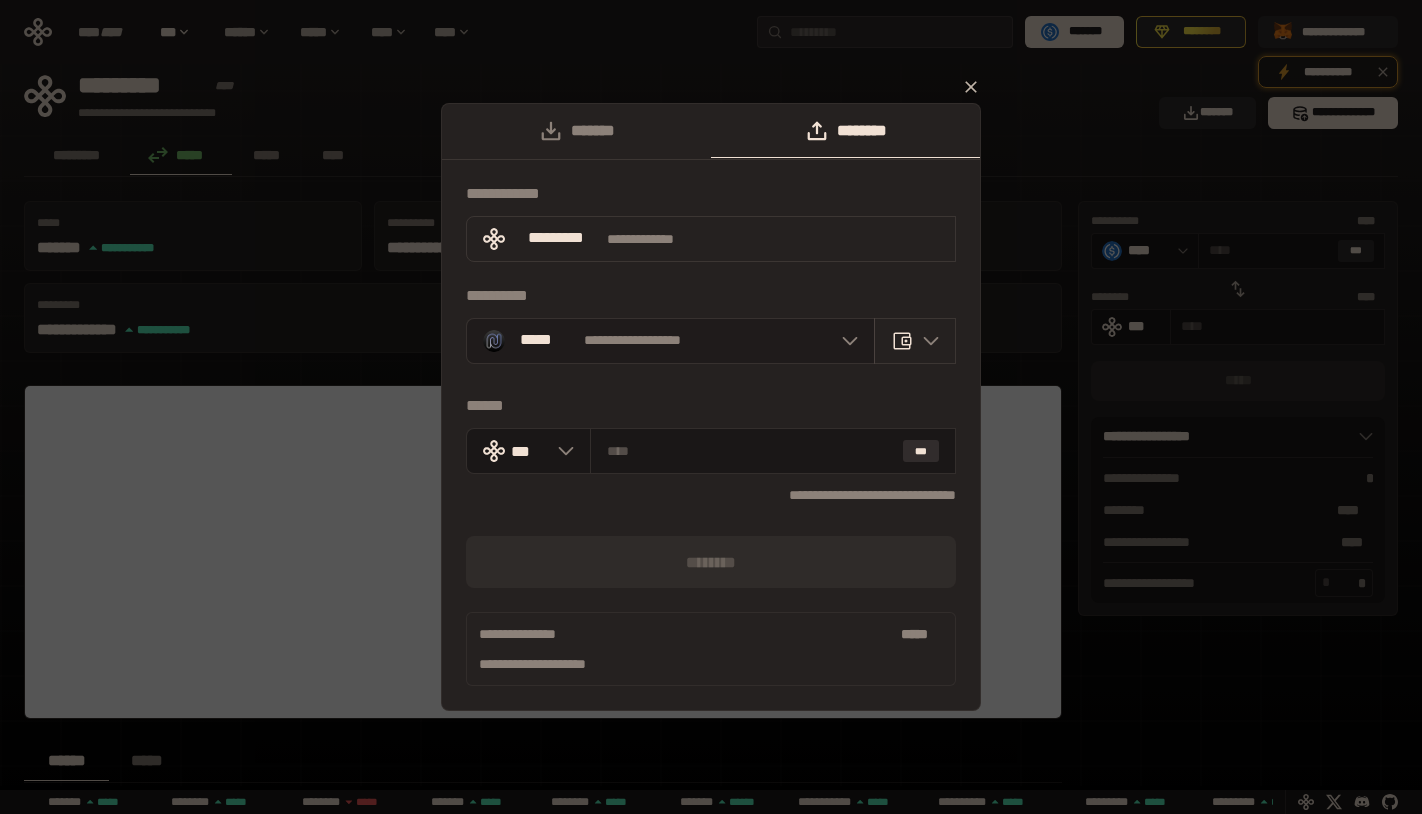 click on "**********" at bounding box center [670, 341] 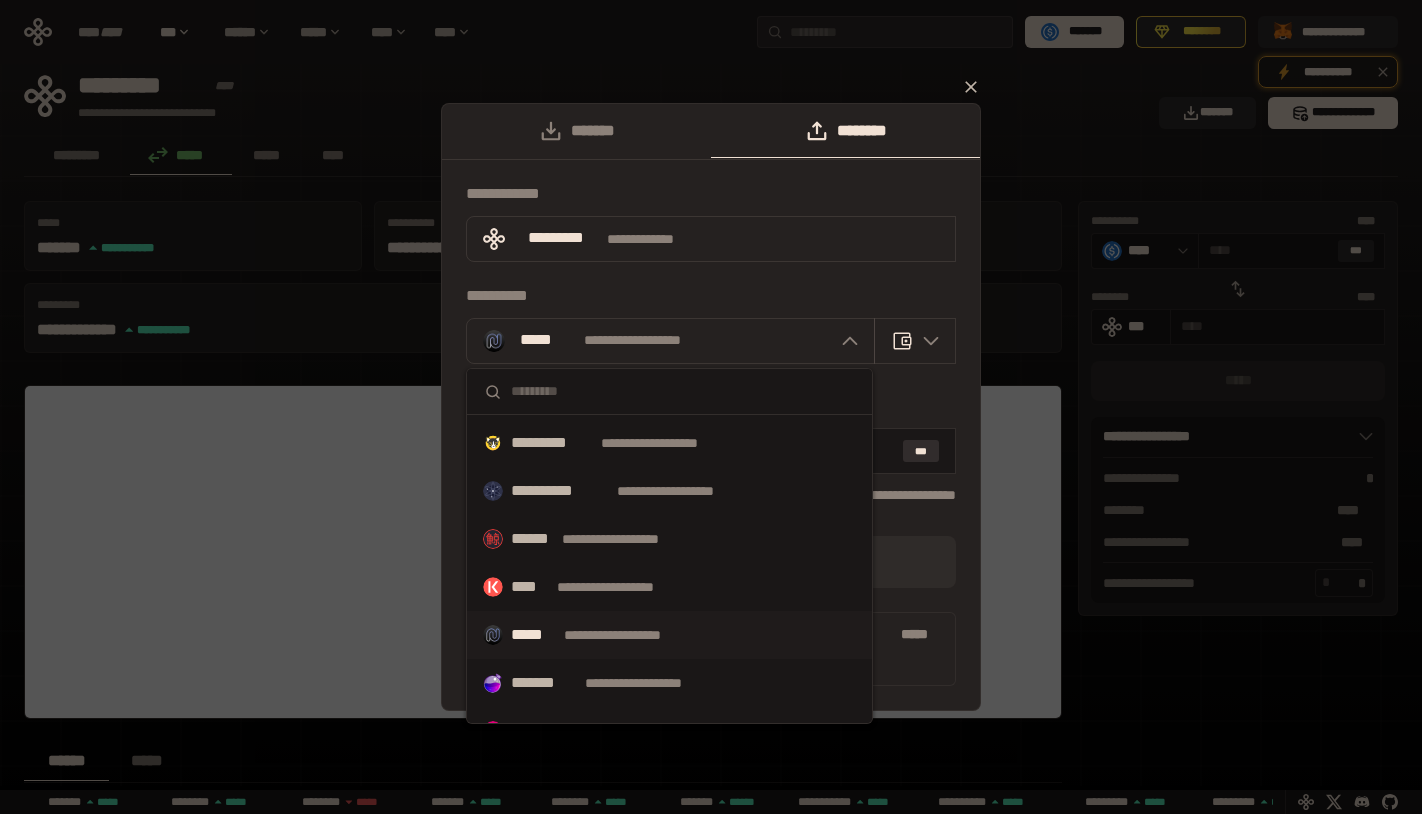 scroll, scrollTop: 997, scrollLeft: 0, axis: vertical 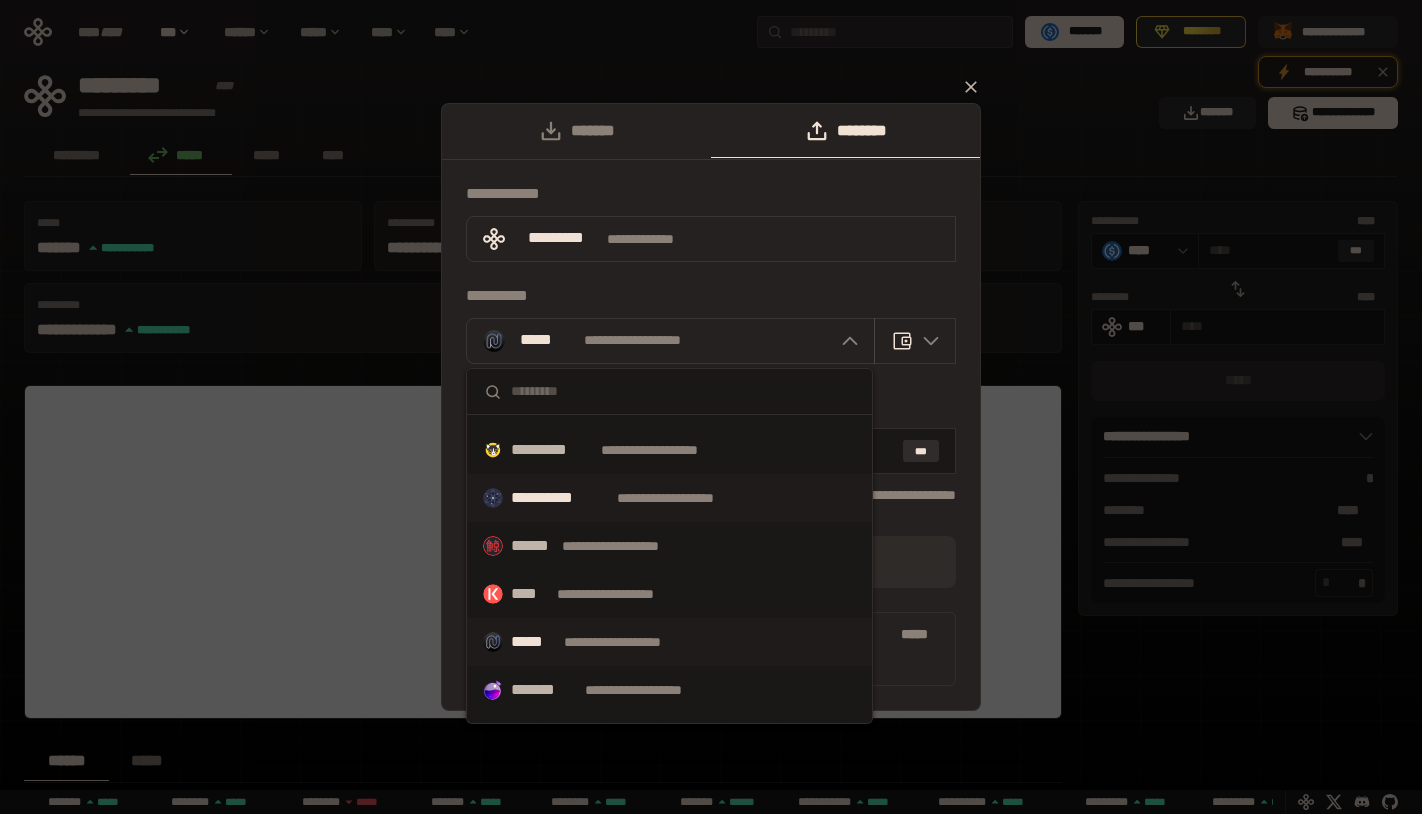 click on "**********" at bounding box center [560, 498] 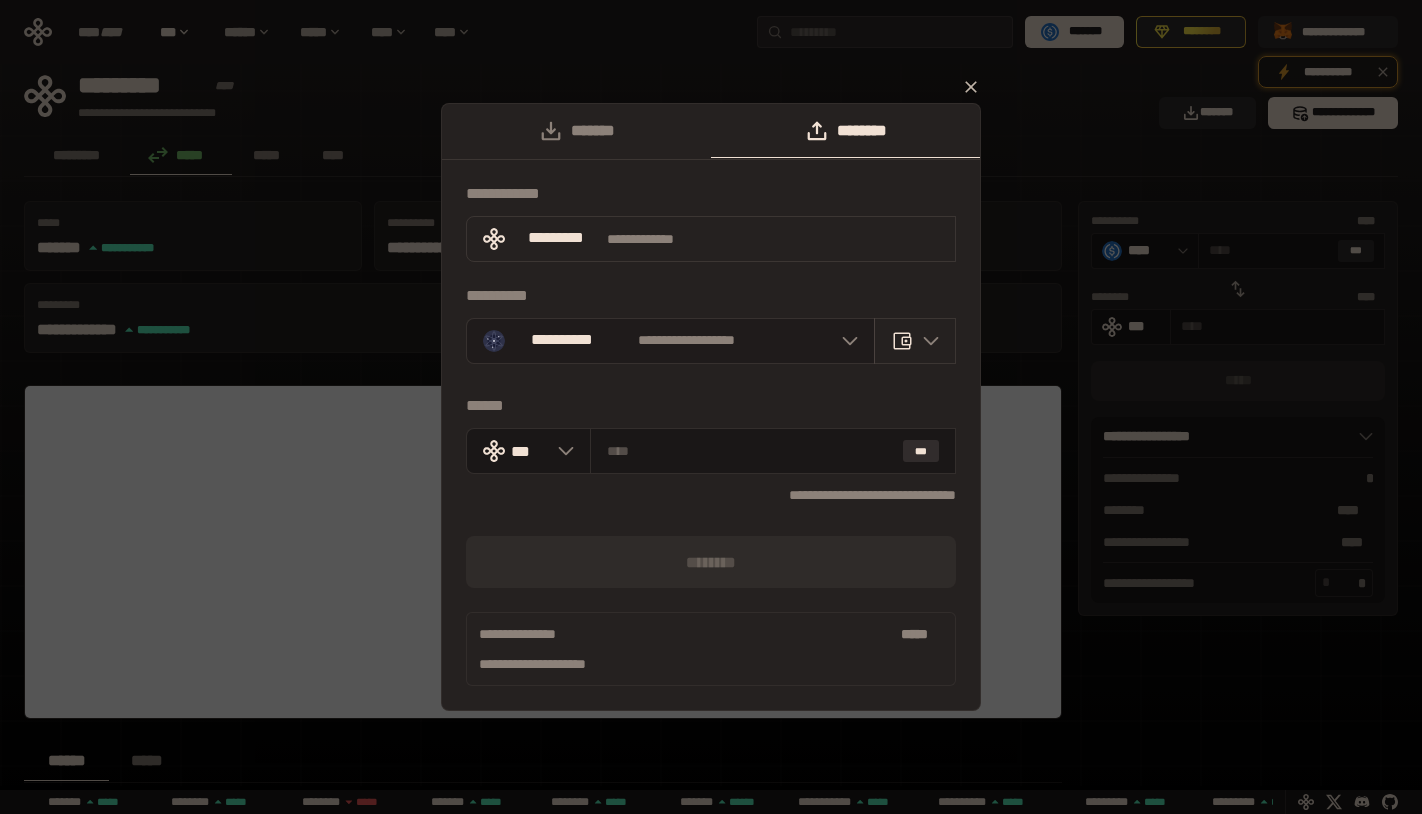 click on "**********" at bounding box center [670, 341] 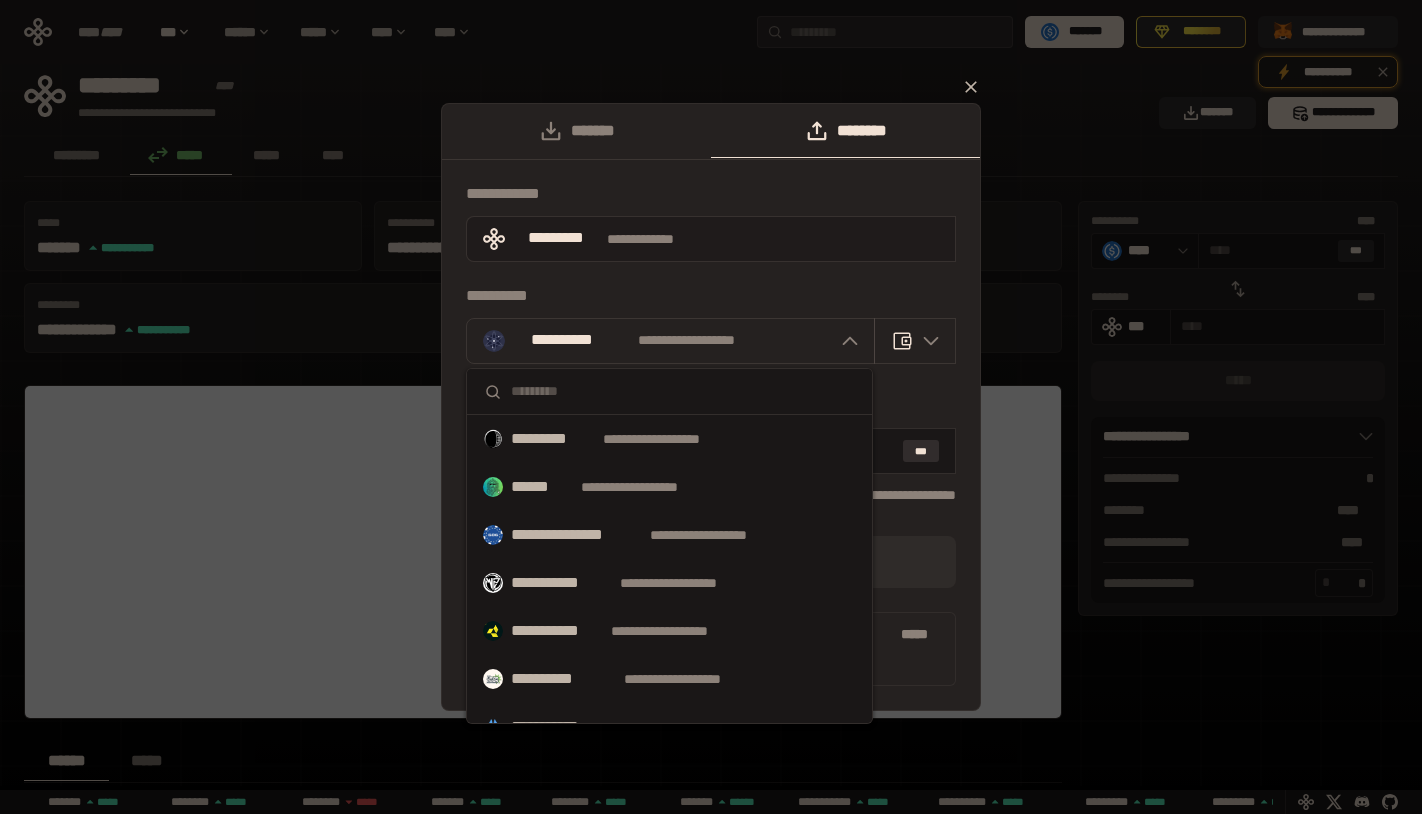 click on "**********" at bounding box center [711, 239] 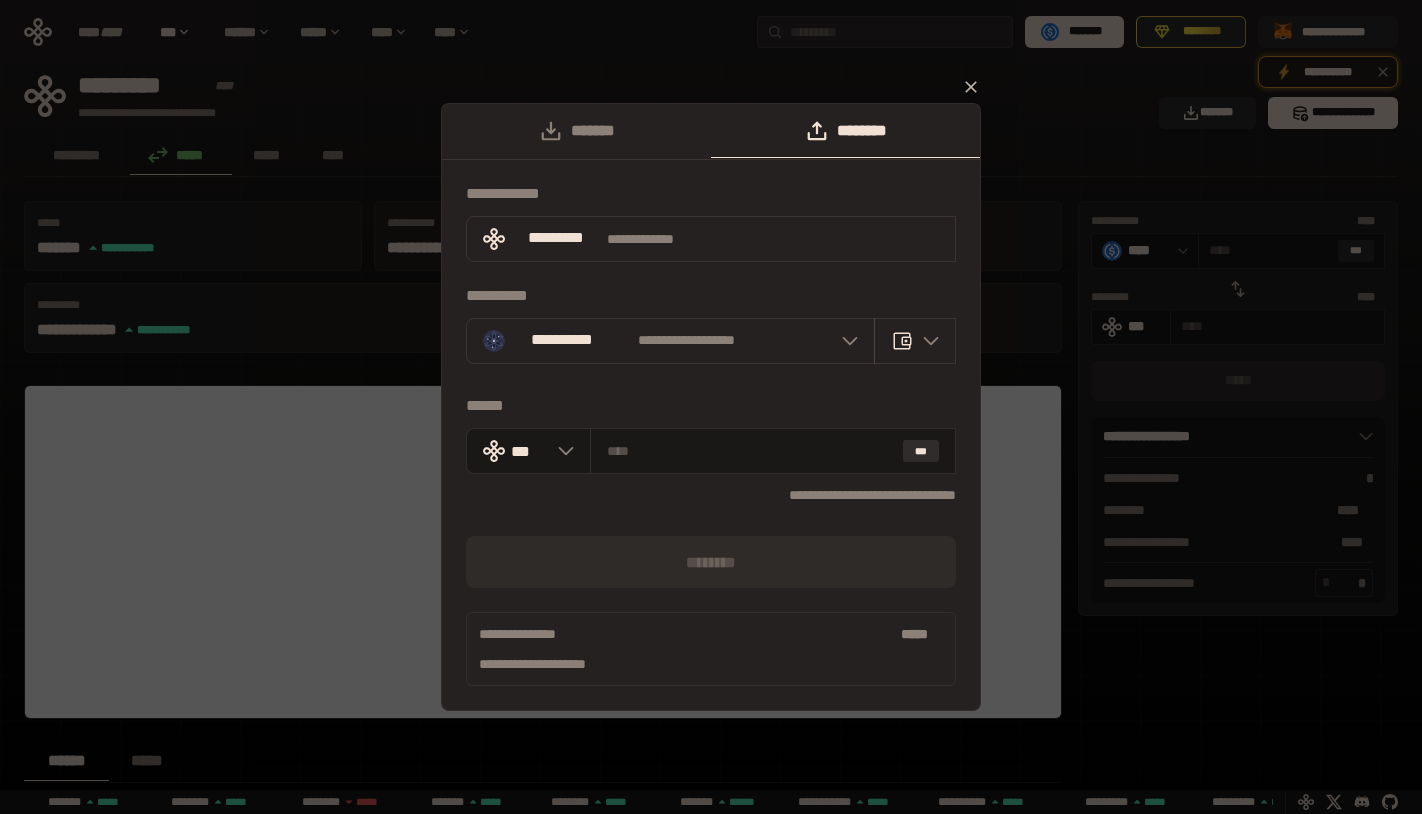 click on "**********" at bounding box center [711, 407] 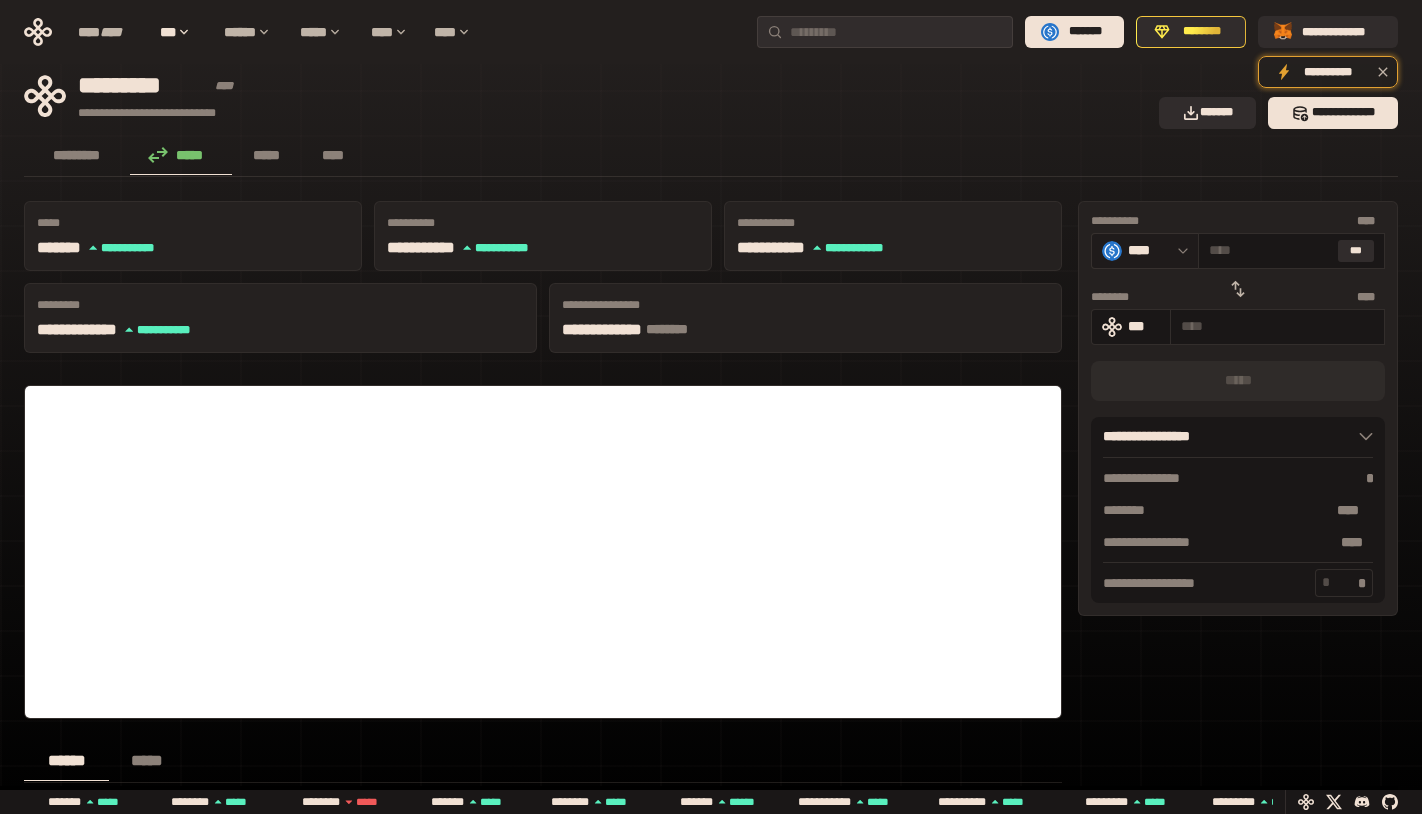click on "****" at bounding box center [1148, 250] 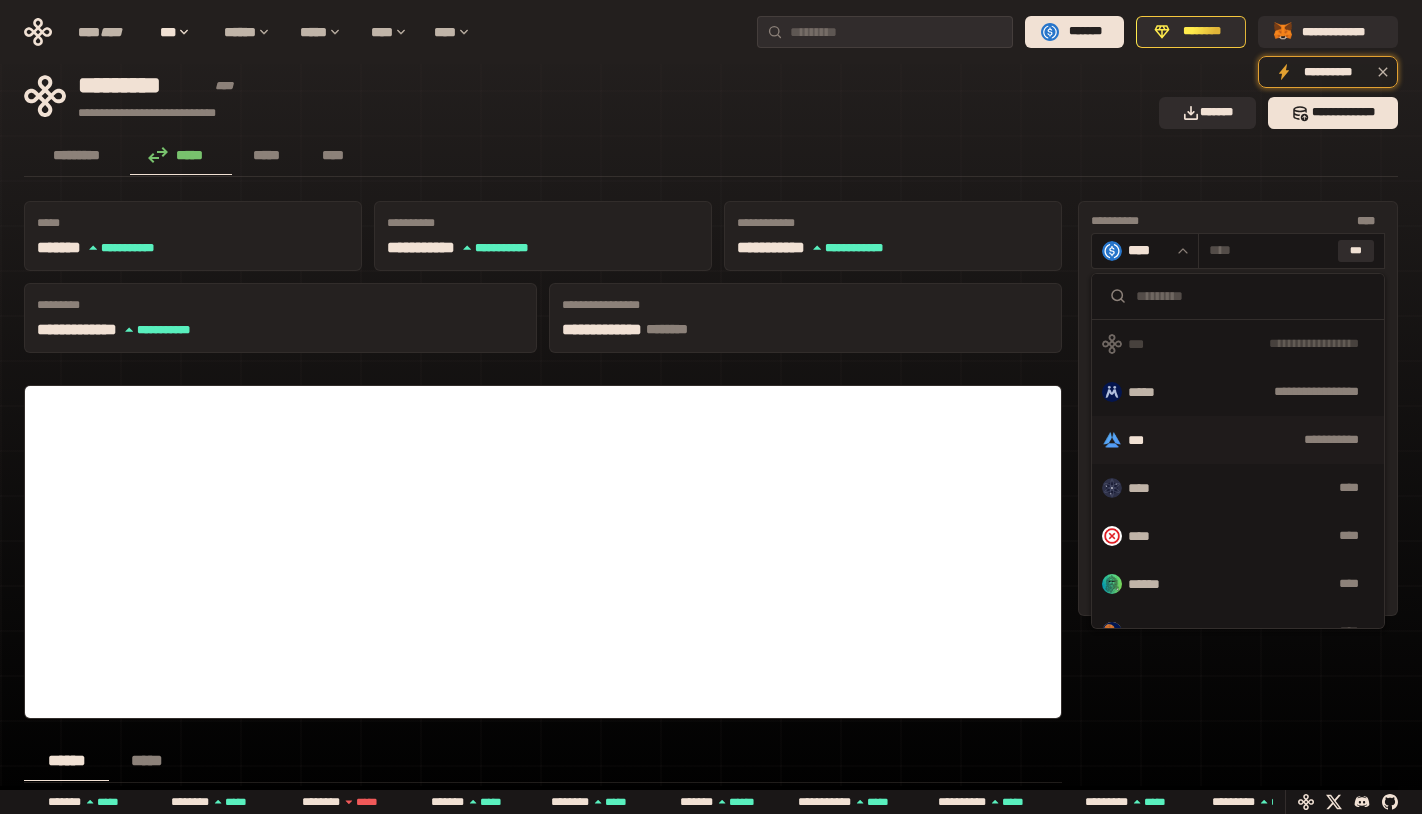 click on "***" at bounding box center (1141, 440) 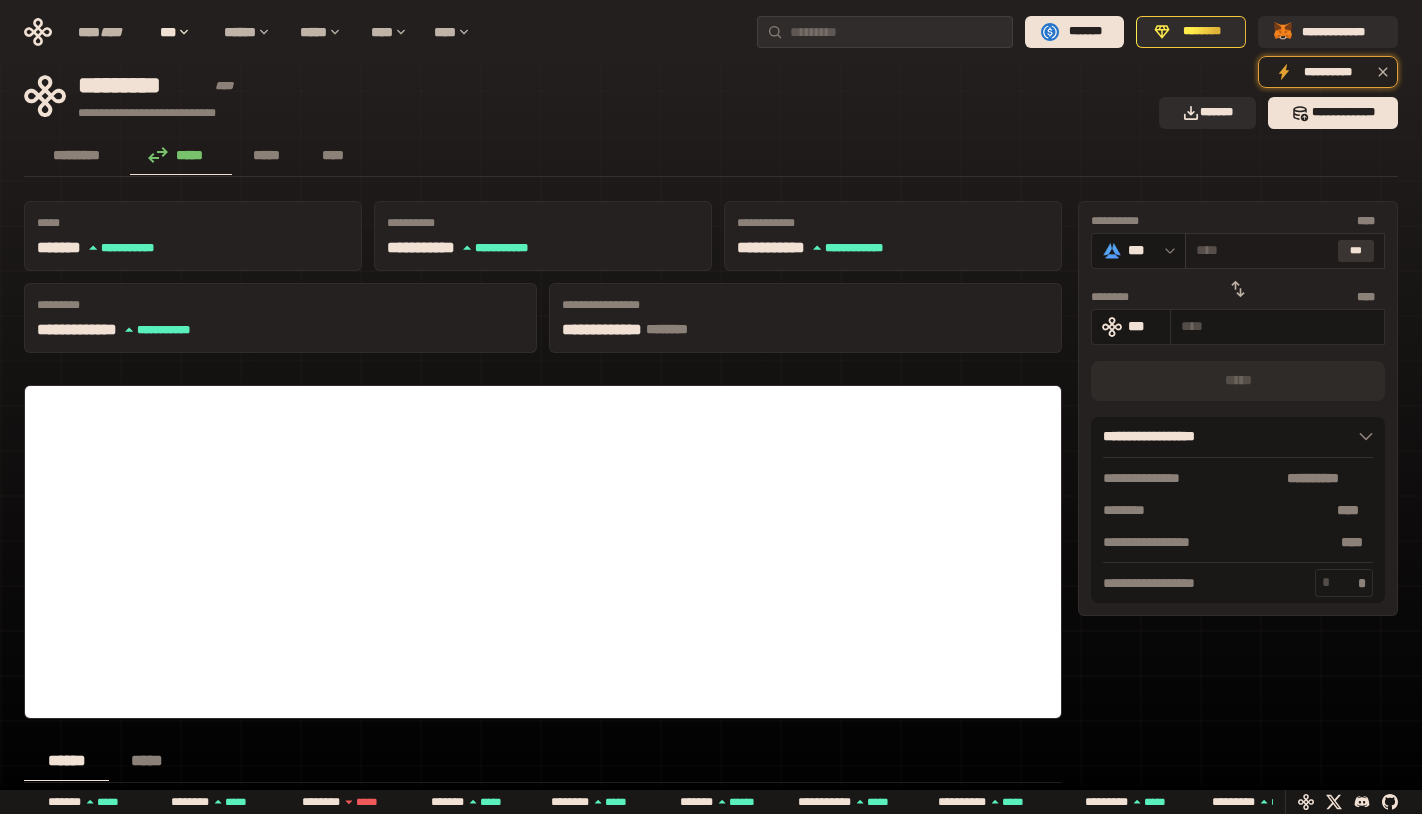 click on "***" at bounding box center (1356, 251) 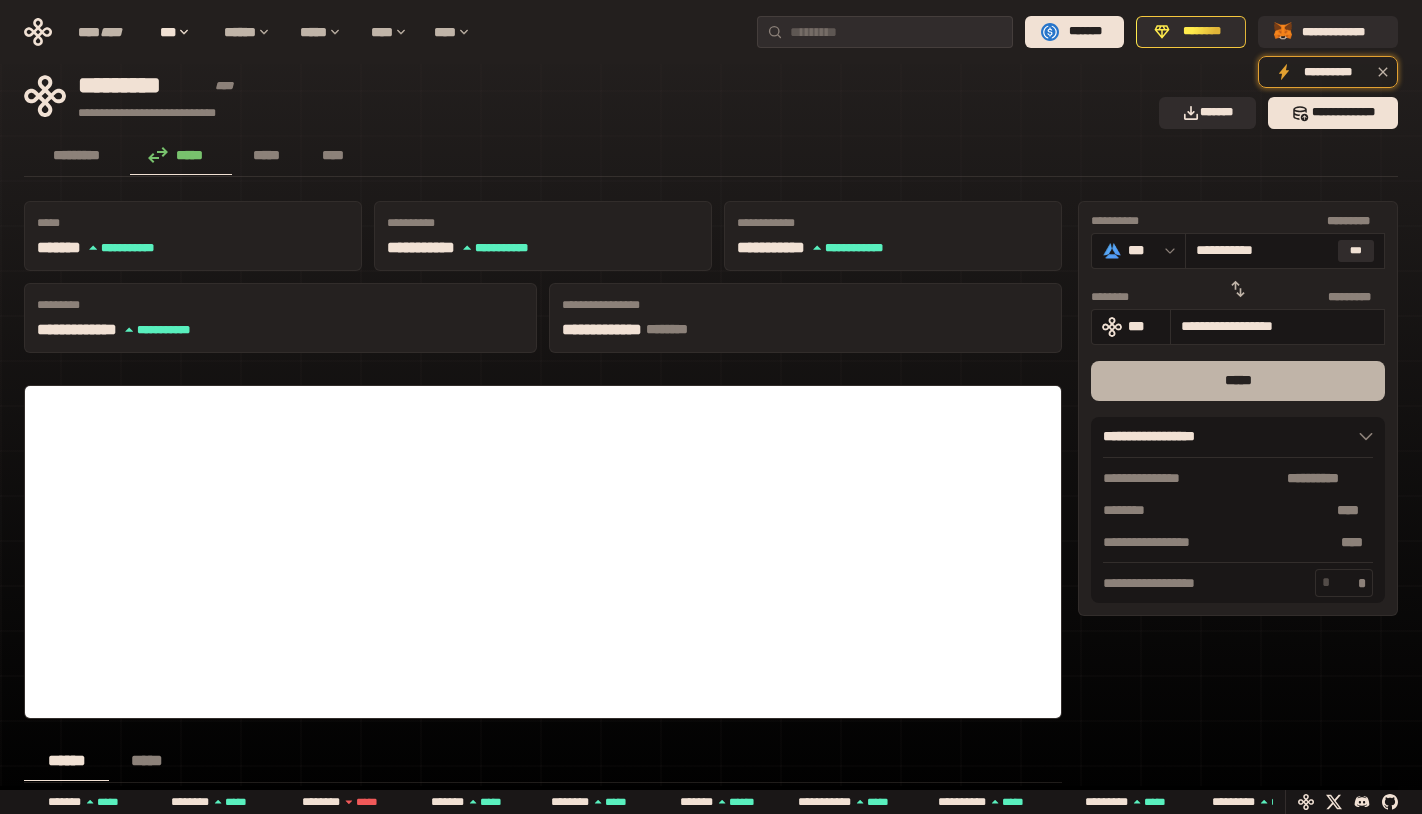 click on "*****" at bounding box center (1238, 381) 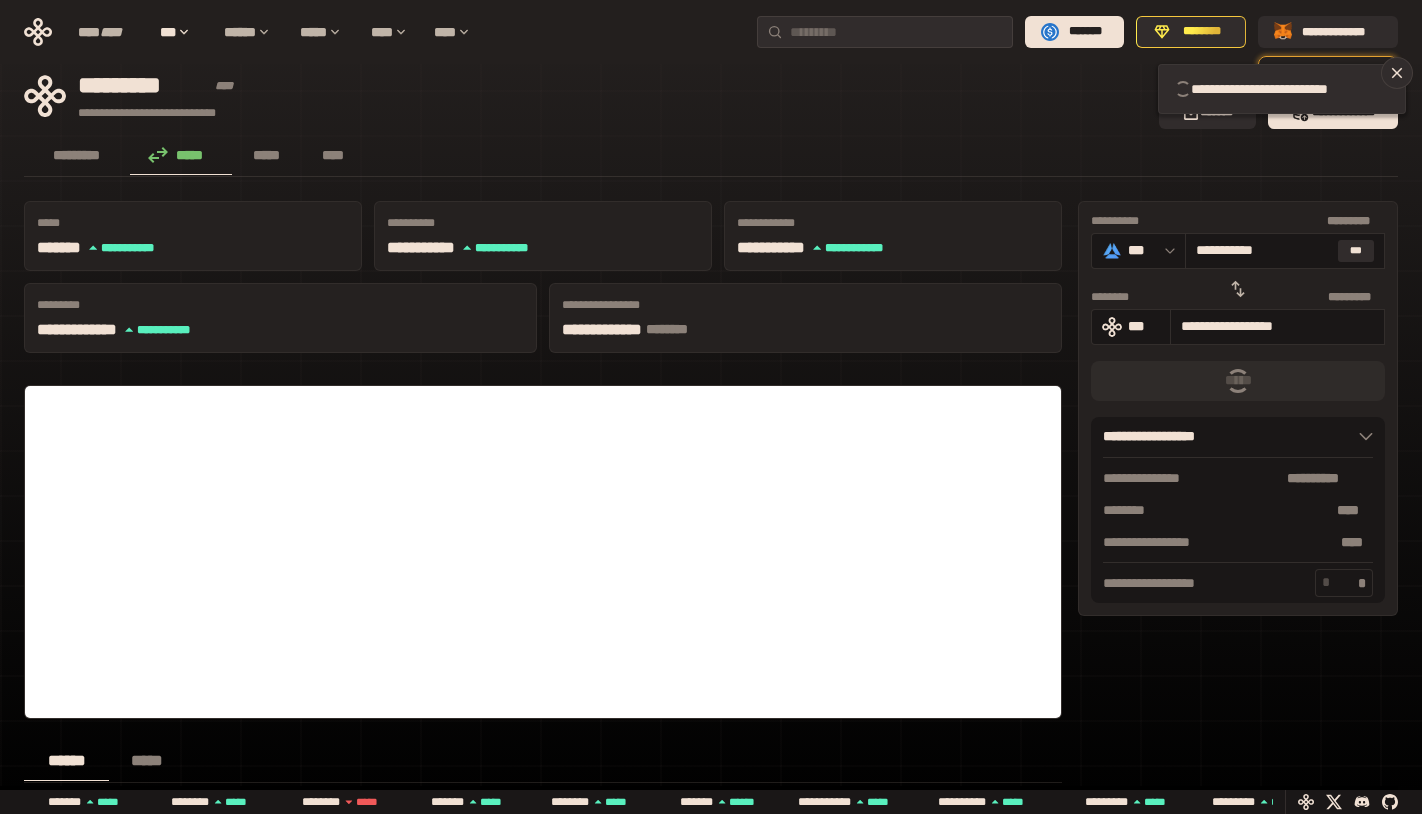 type 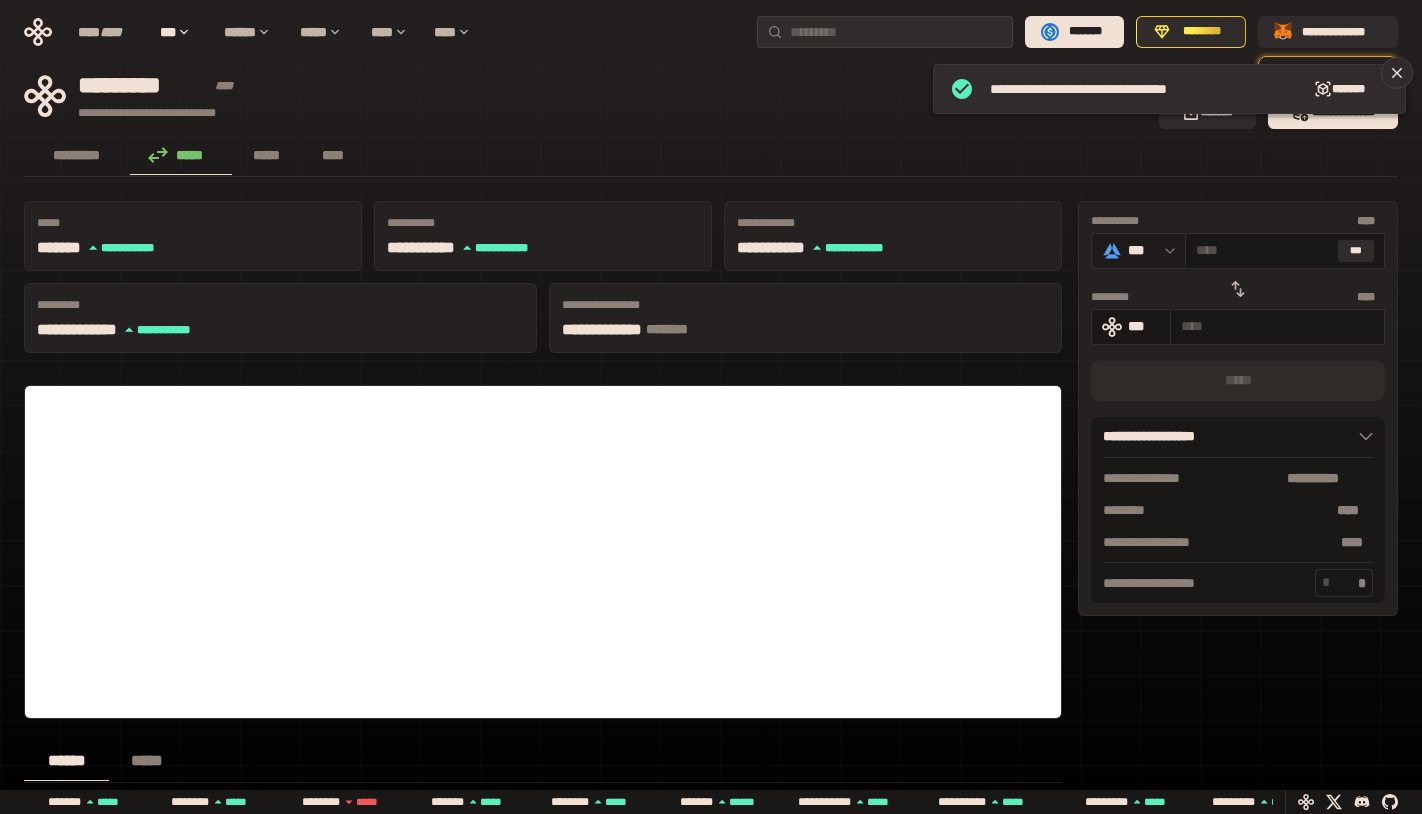 click at bounding box center [1165, 251] 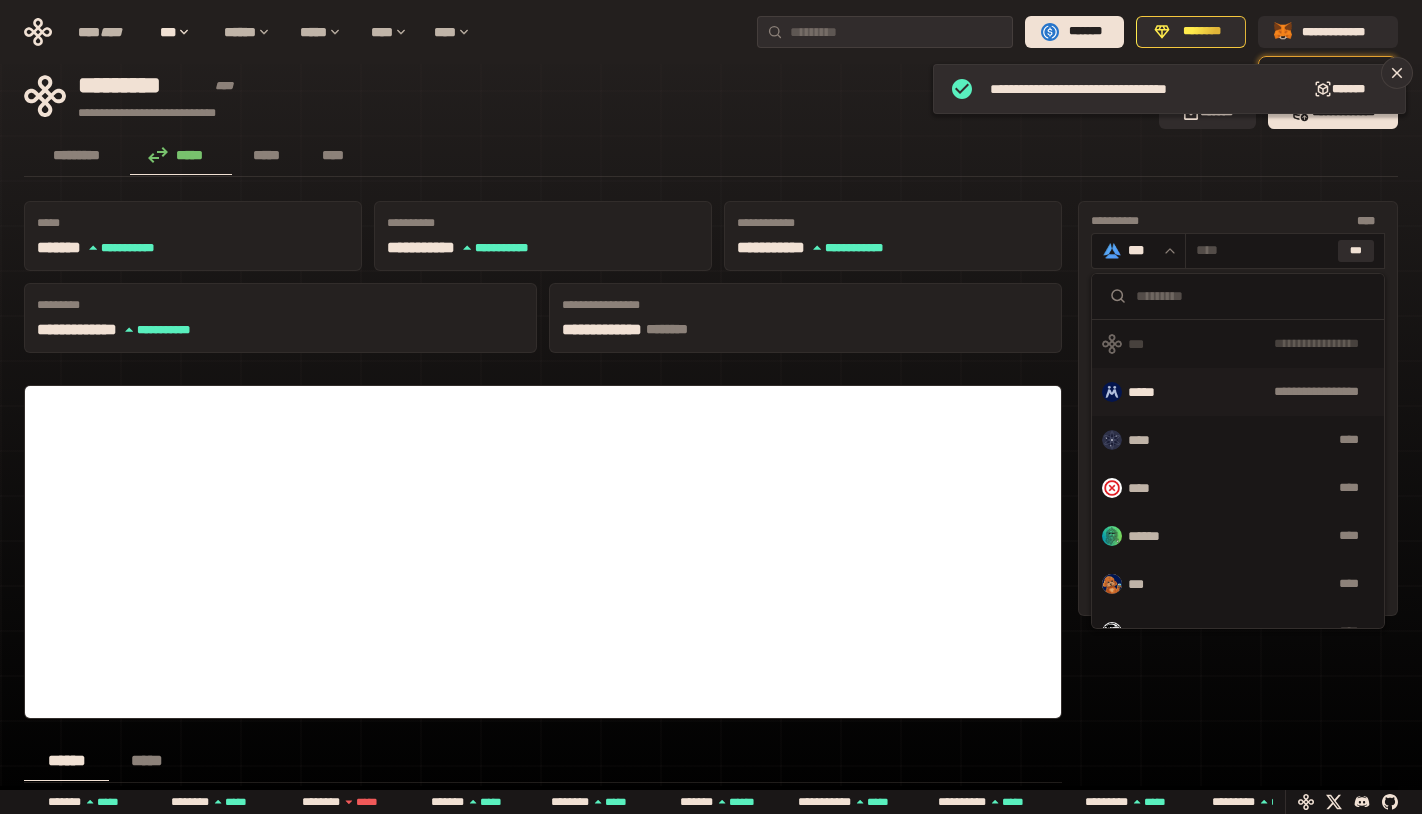 click on "*****" at bounding box center [1153, 392] 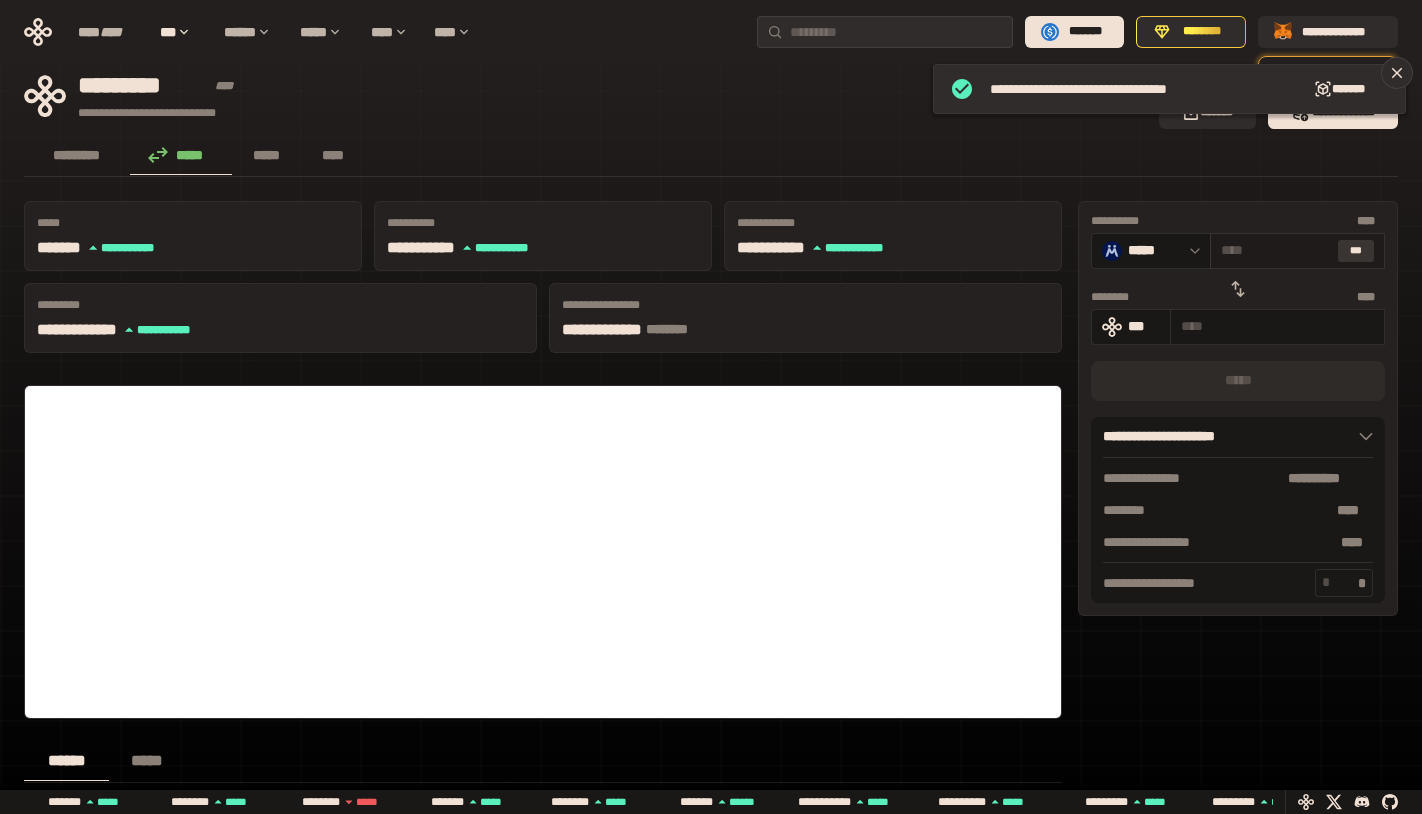 click on "***" at bounding box center [1356, 251] 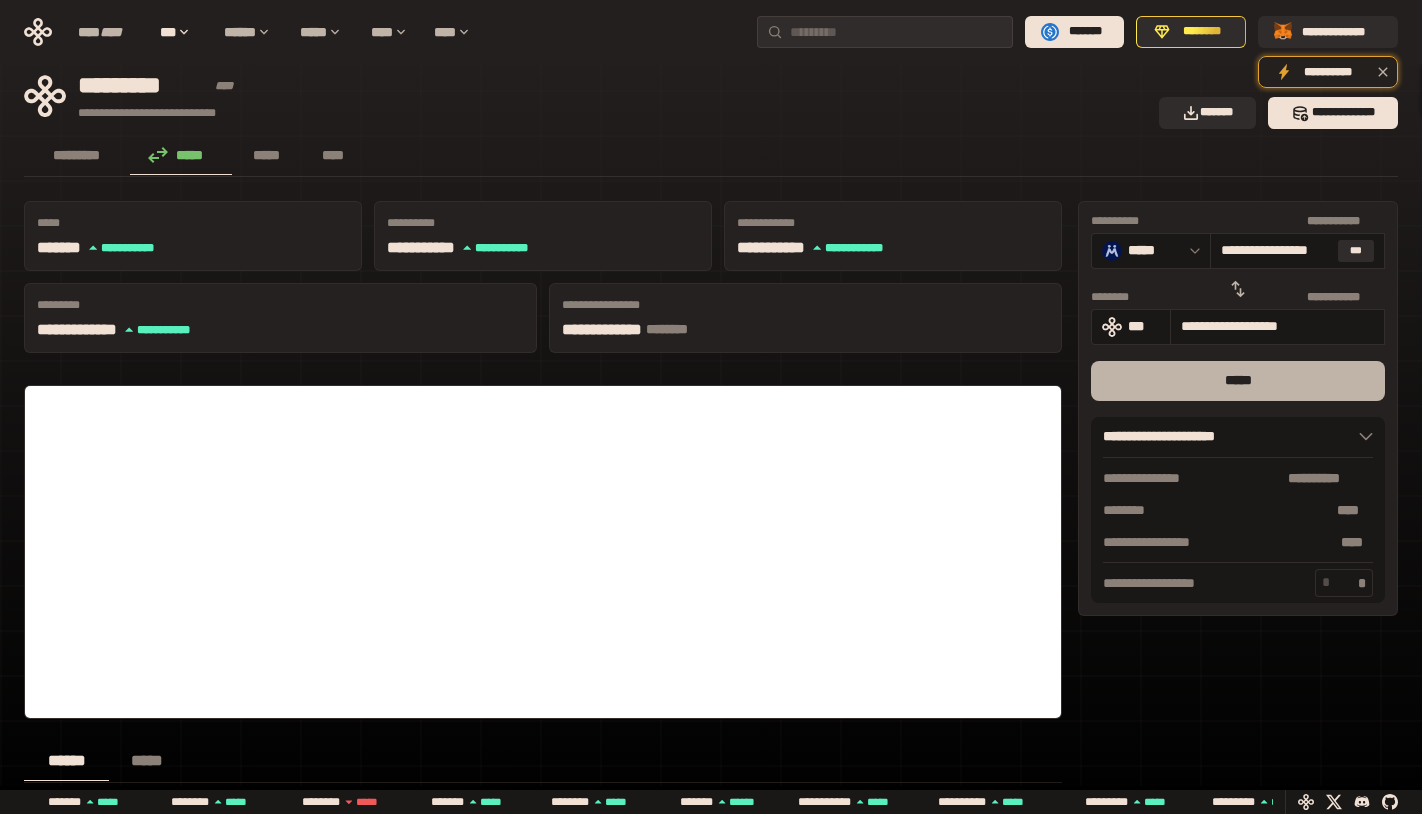 click on "*****" at bounding box center [1238, 381] 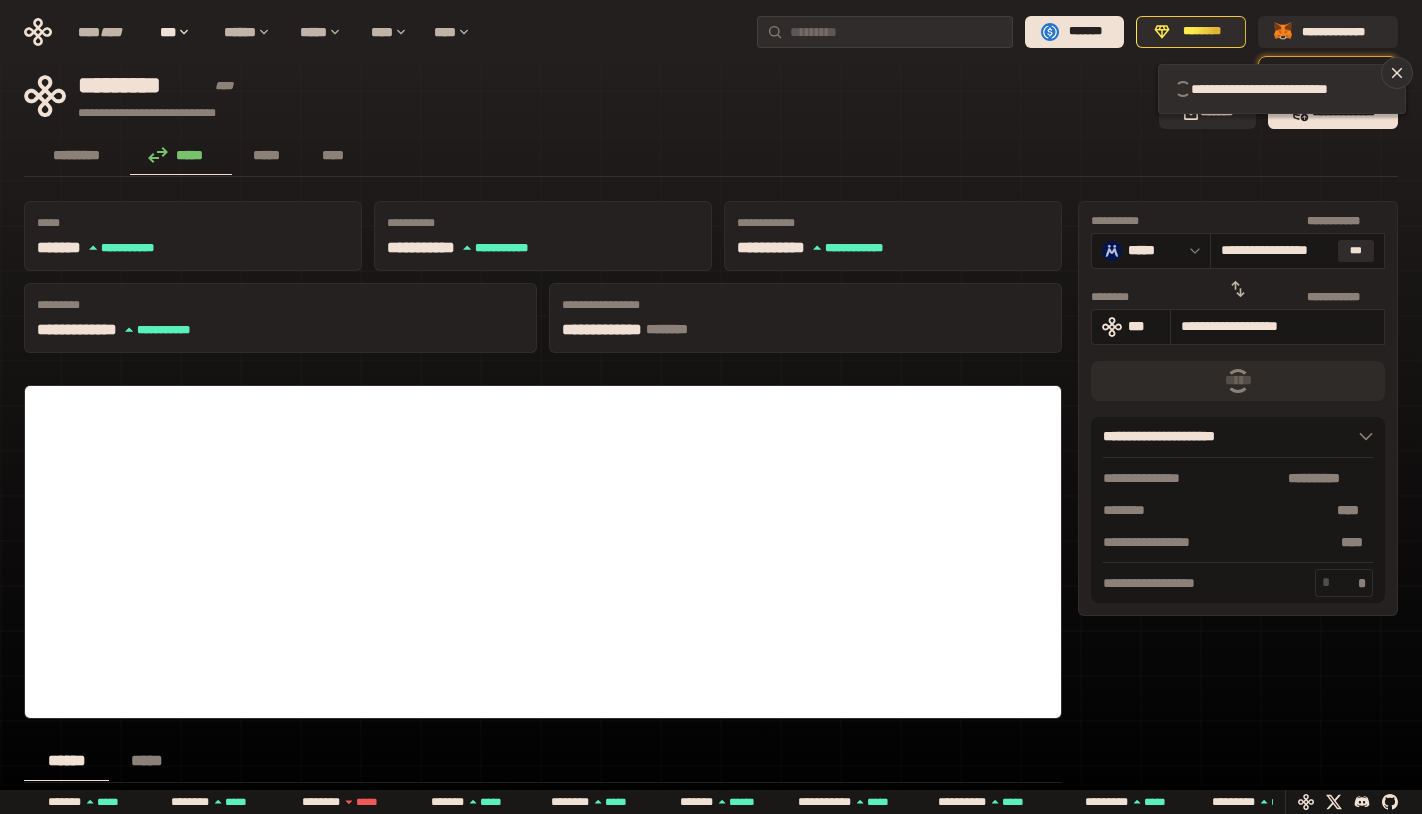type 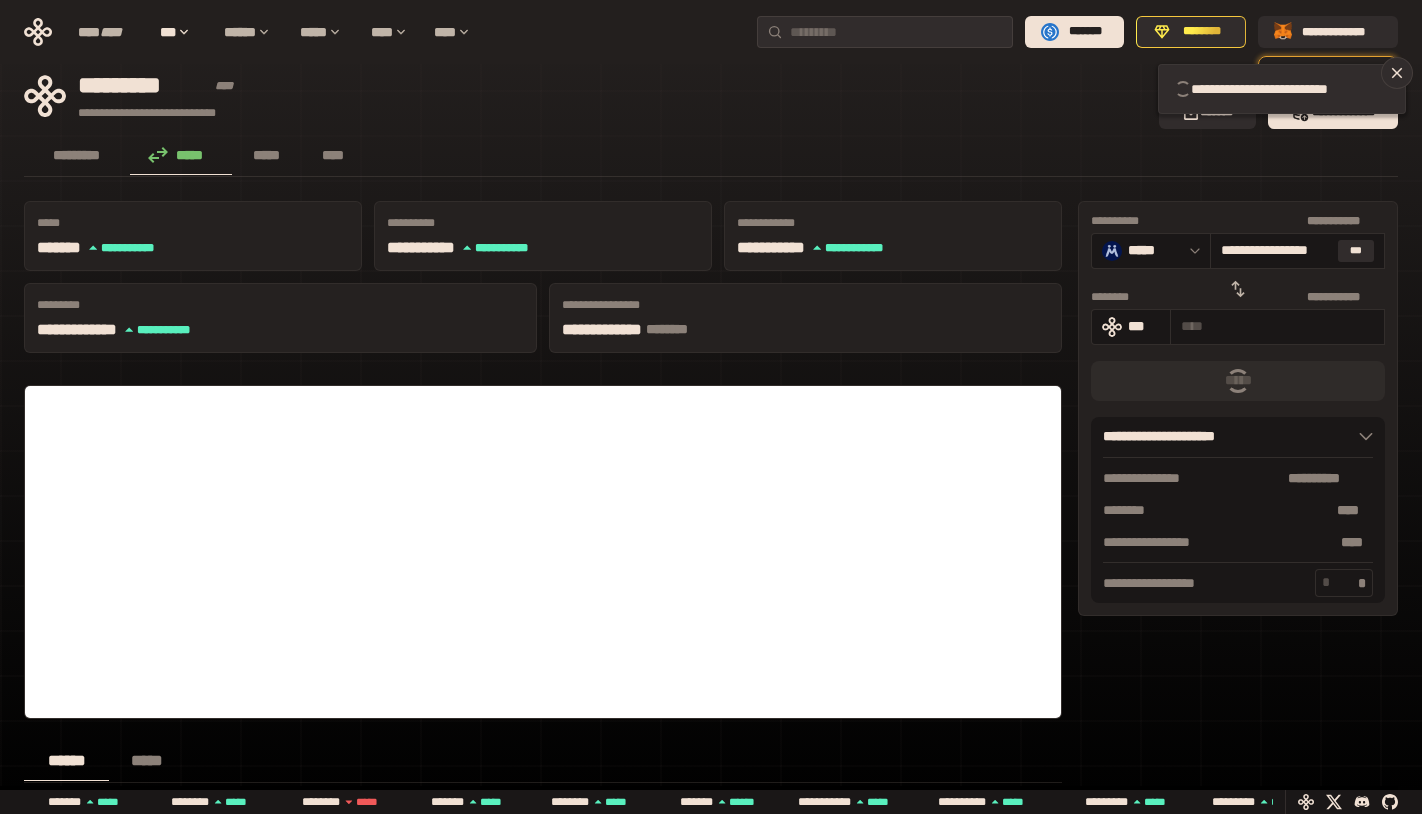 type 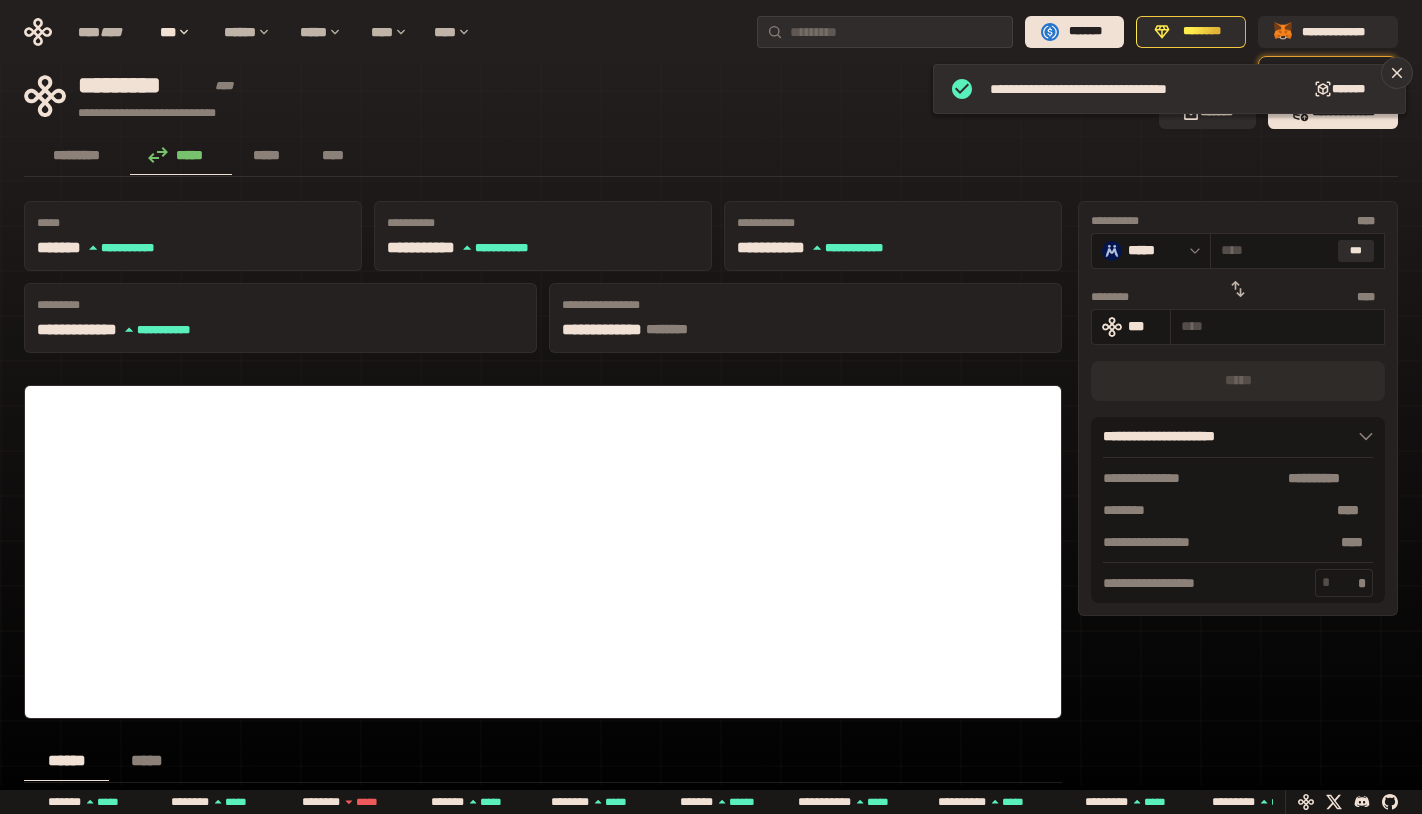 click on "**********" at bounding box center [711, 773] 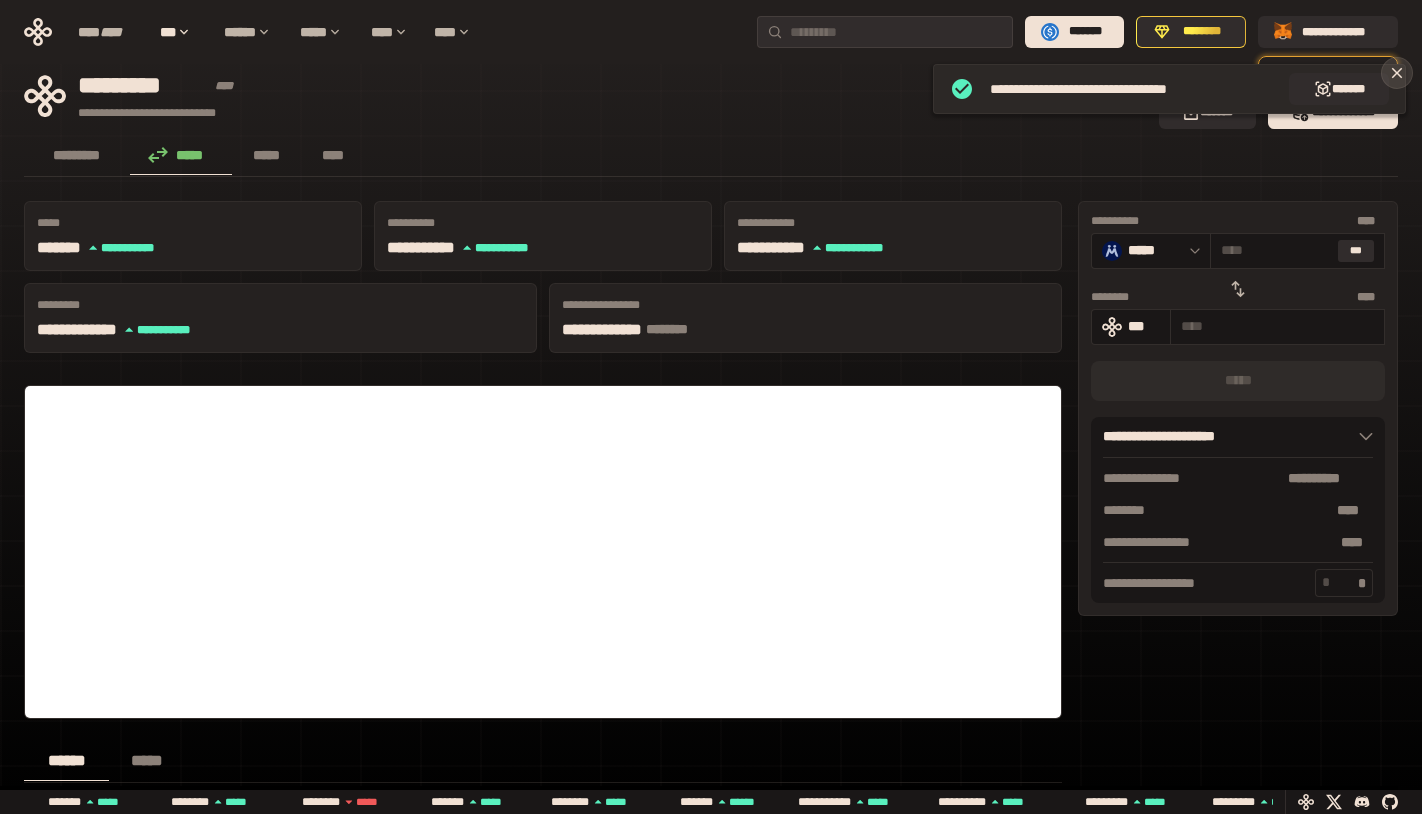 click 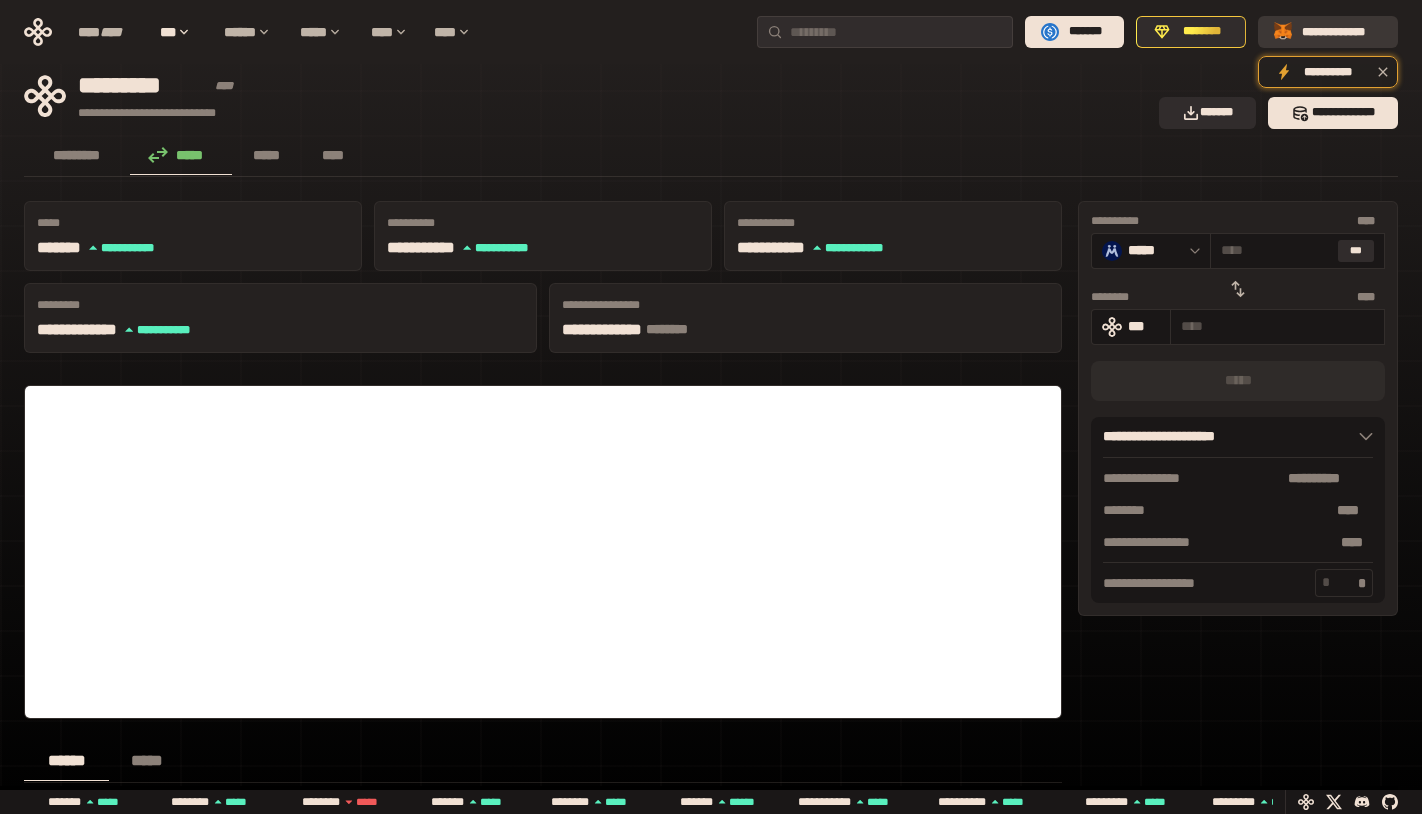 click on "**********" at bounding box center [1342, 32] 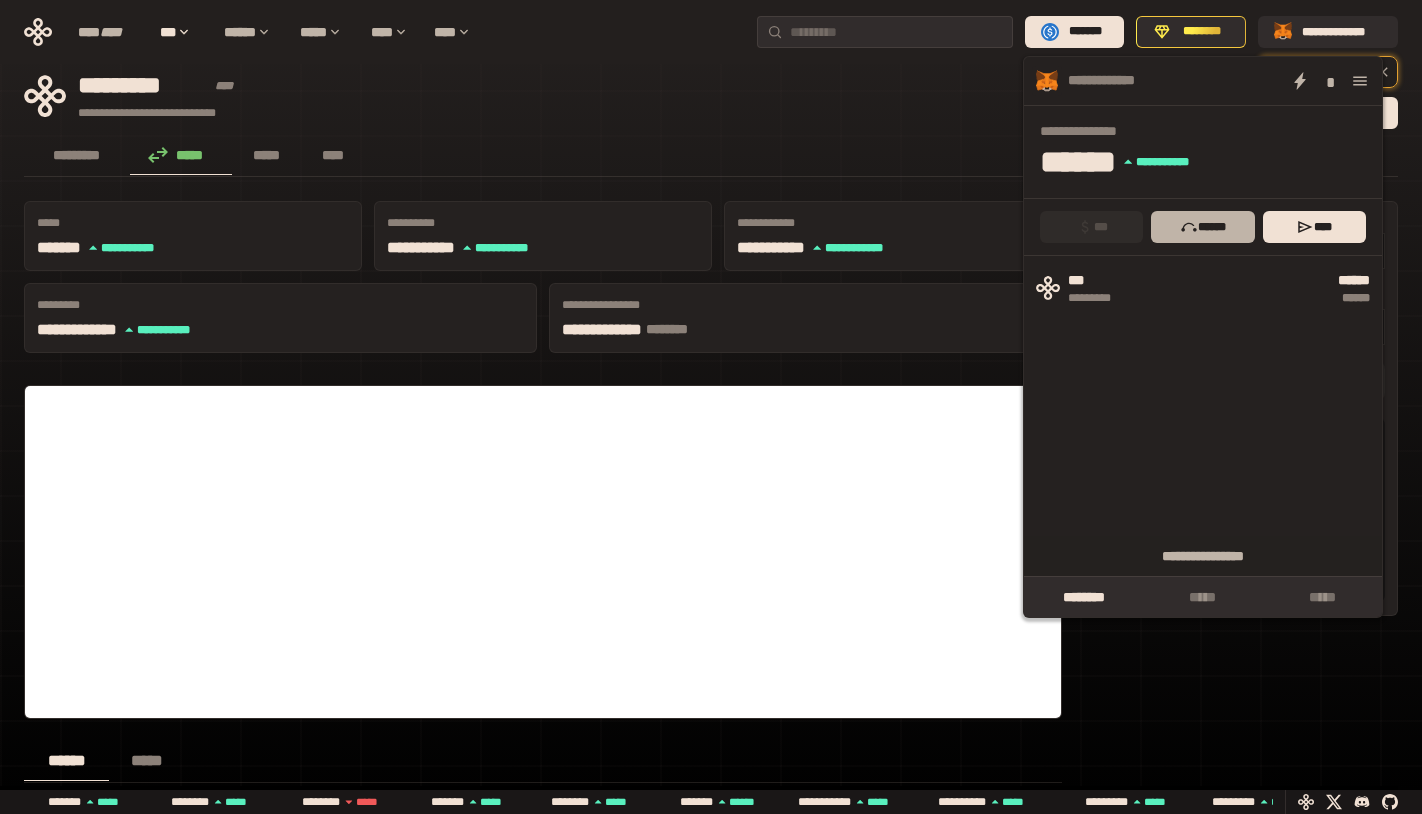 click on "******" at bounding box center (1202, 227) 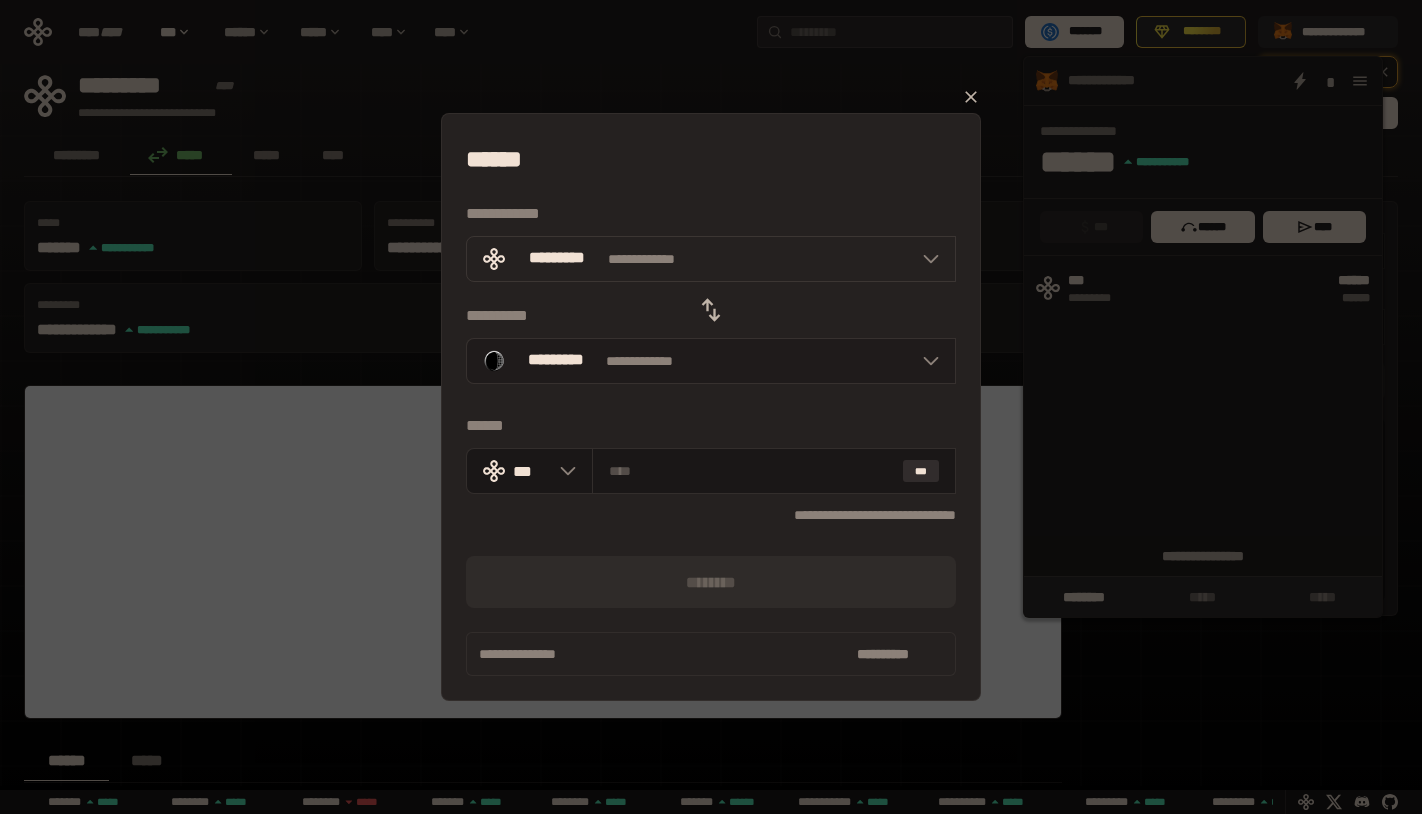 click on "*********" at bounding box center [555, 361] 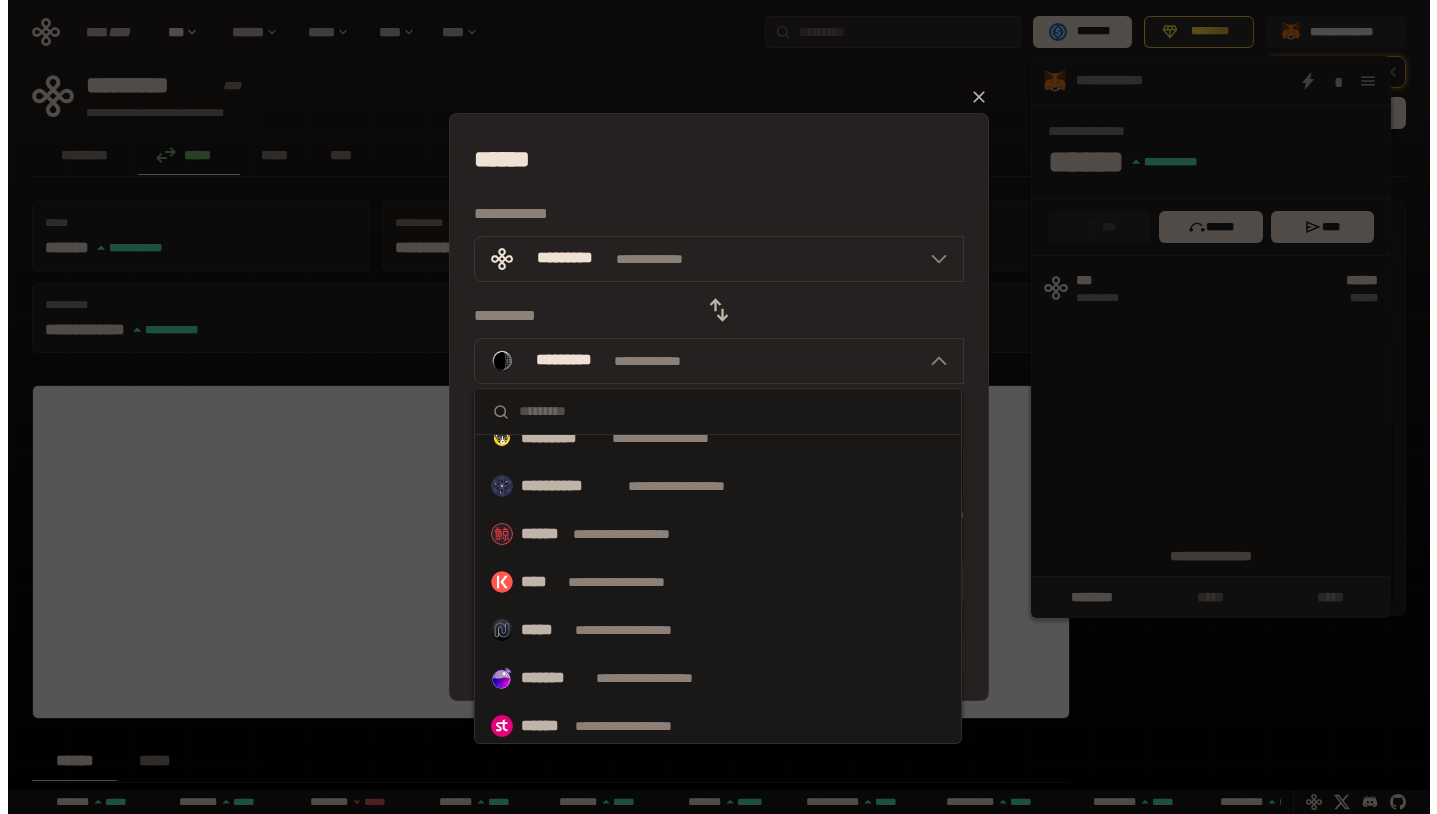 scroll, scrollTop: 1036, scrollLeft: 0, axis: vertical 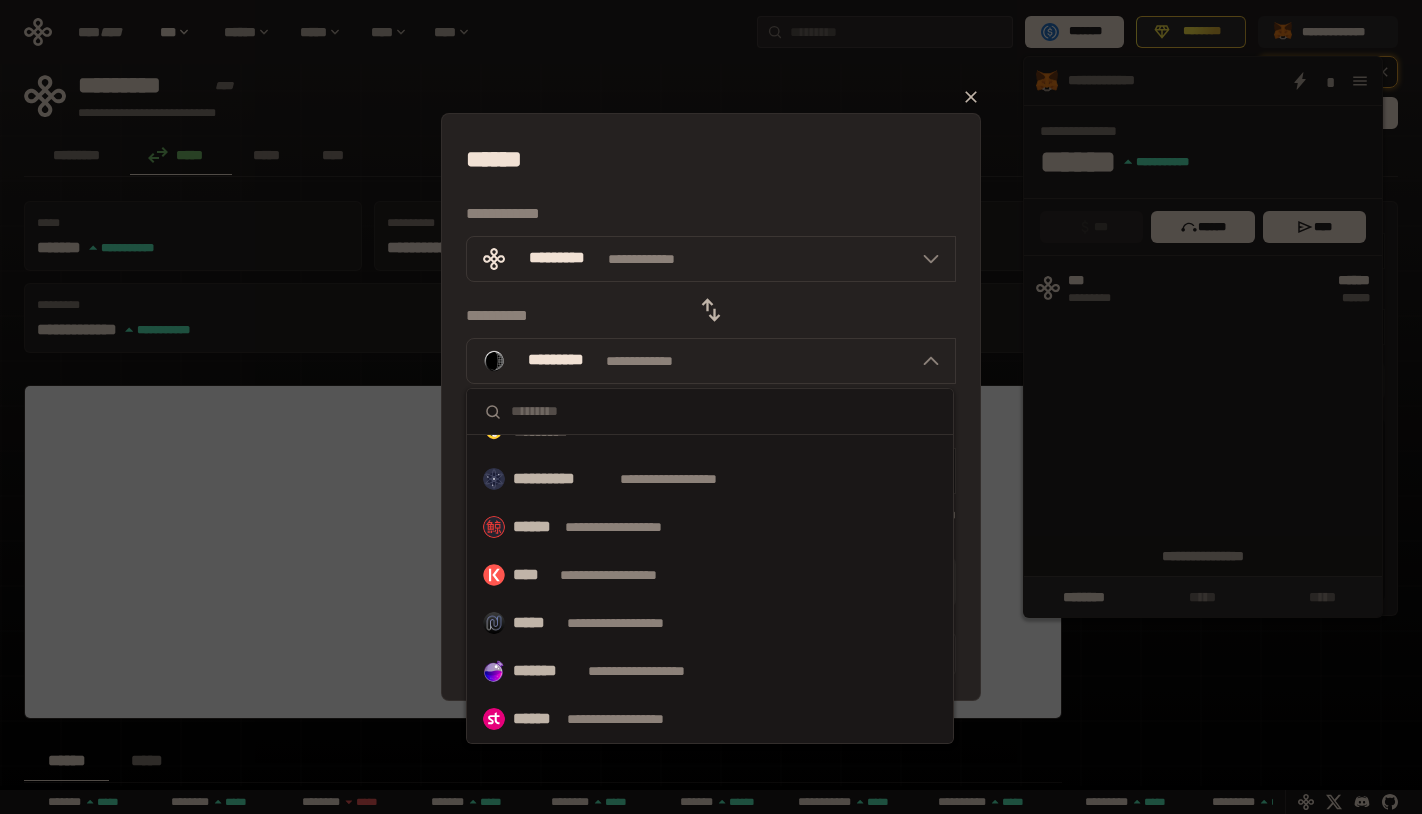 click 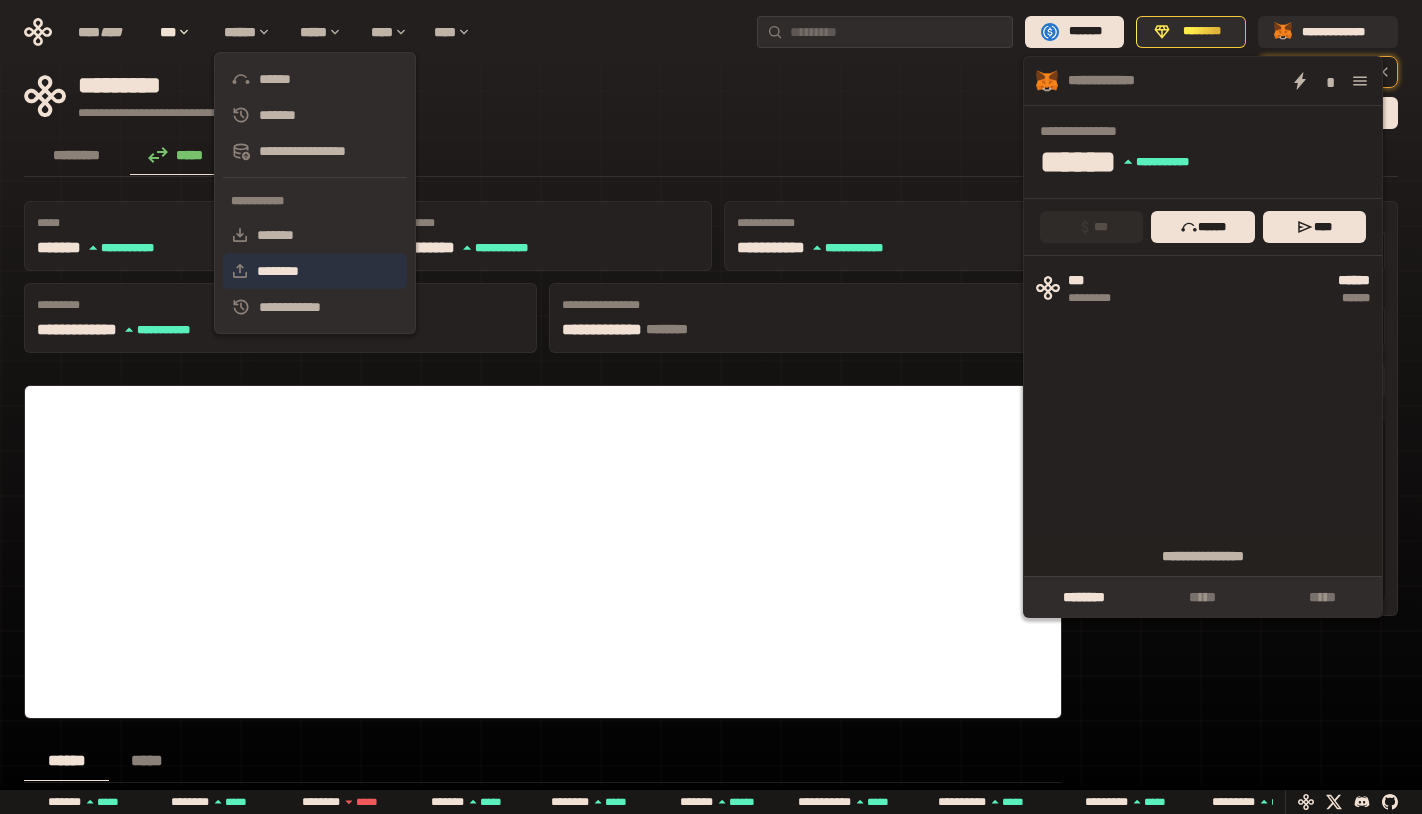 click on "********" at bounding box center (315, 271) 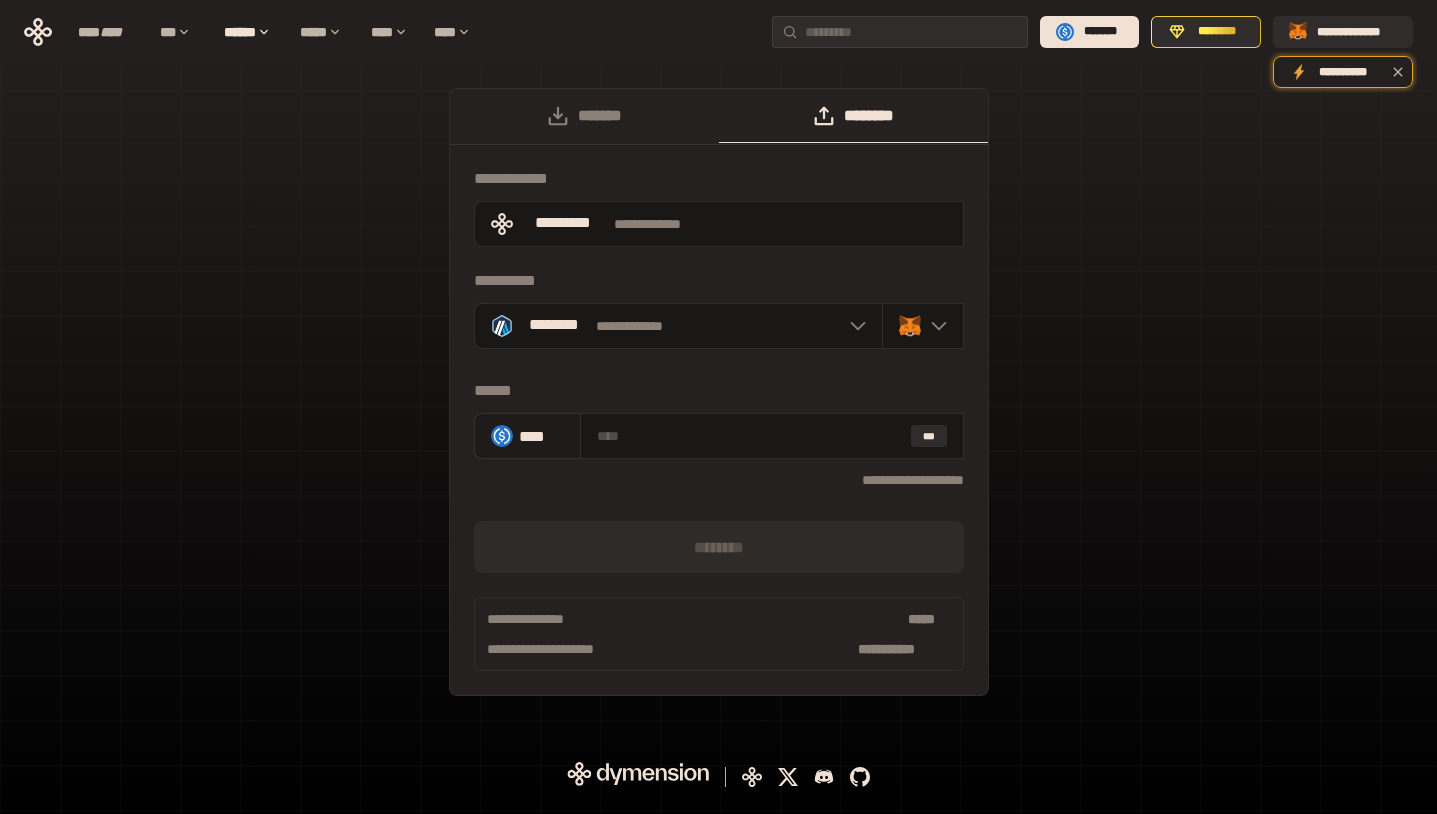 click on "****" at bounding box center [541, 436] 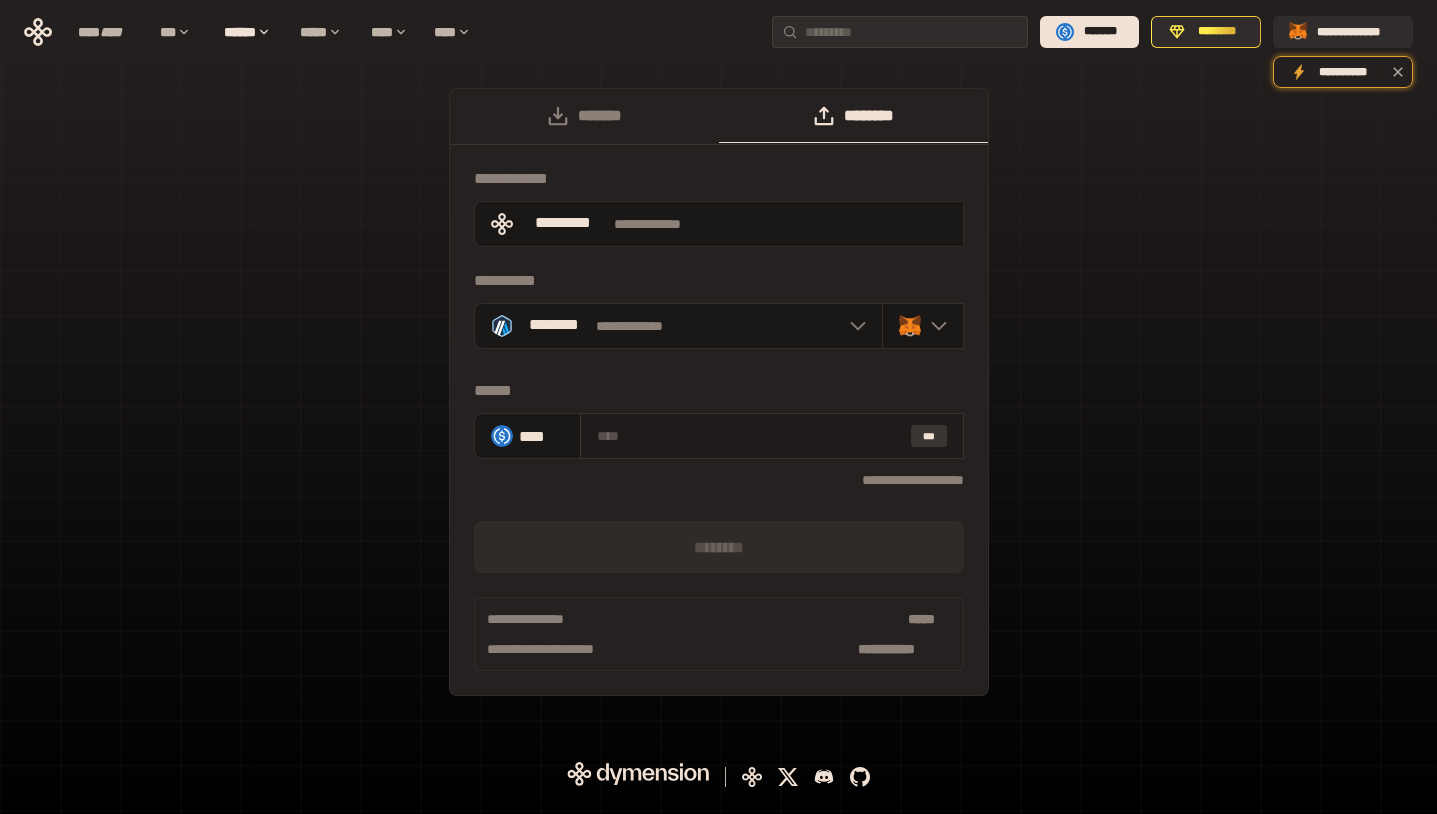 click on "***" at bounding box center [929, 436] 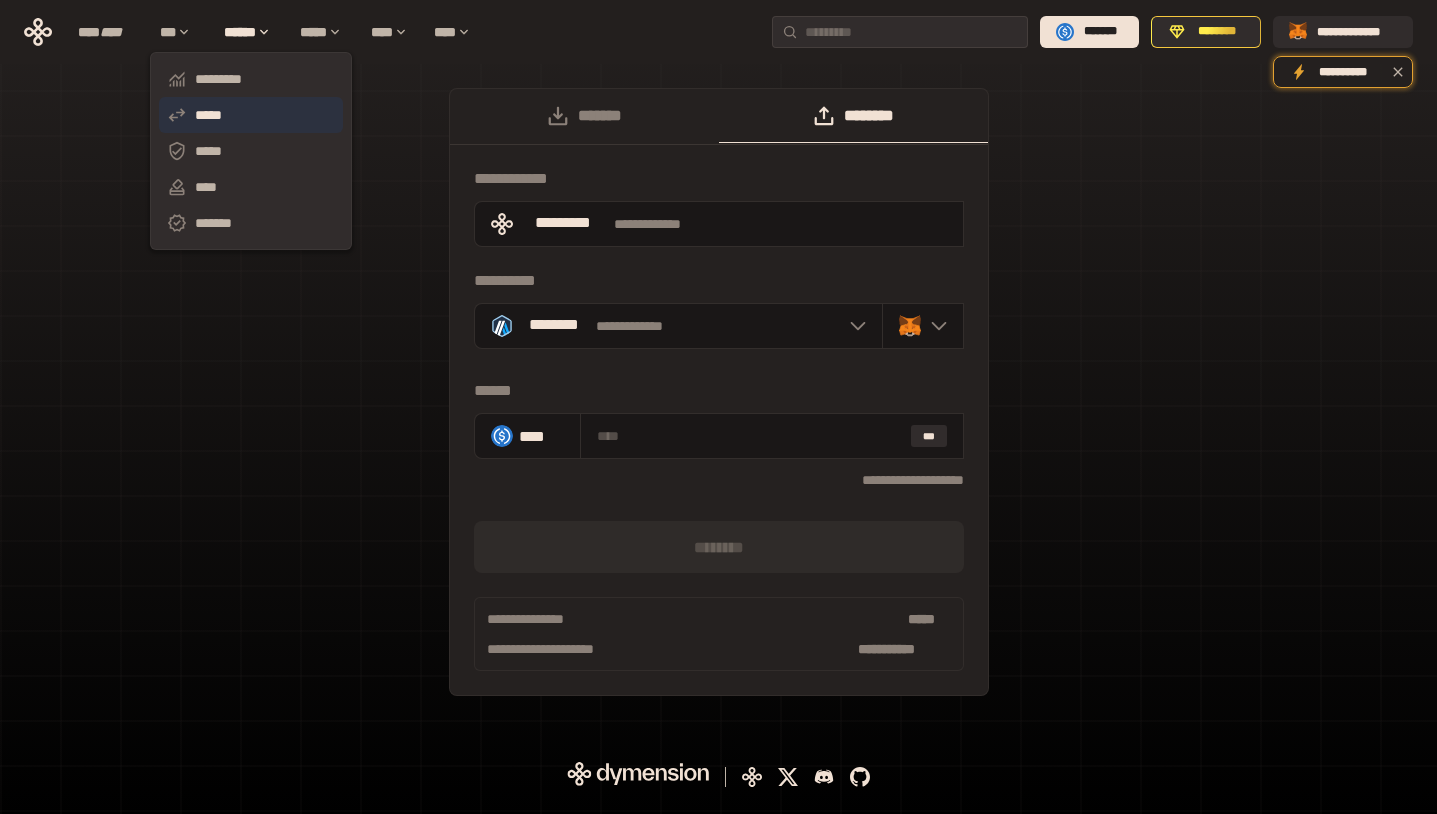 click on "*****" at bounding box center (251, 115) 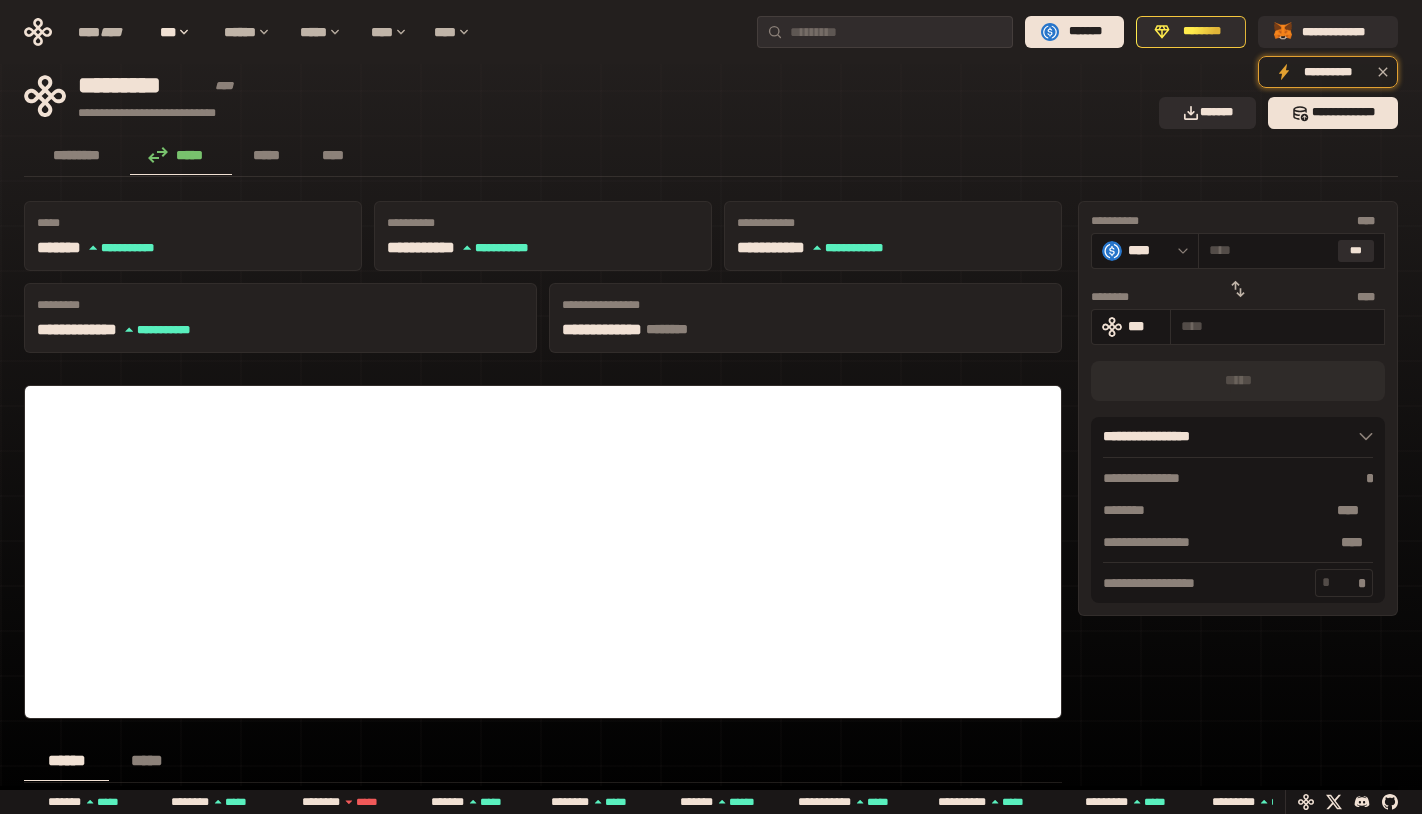 click at bounding box center [1238, 289] 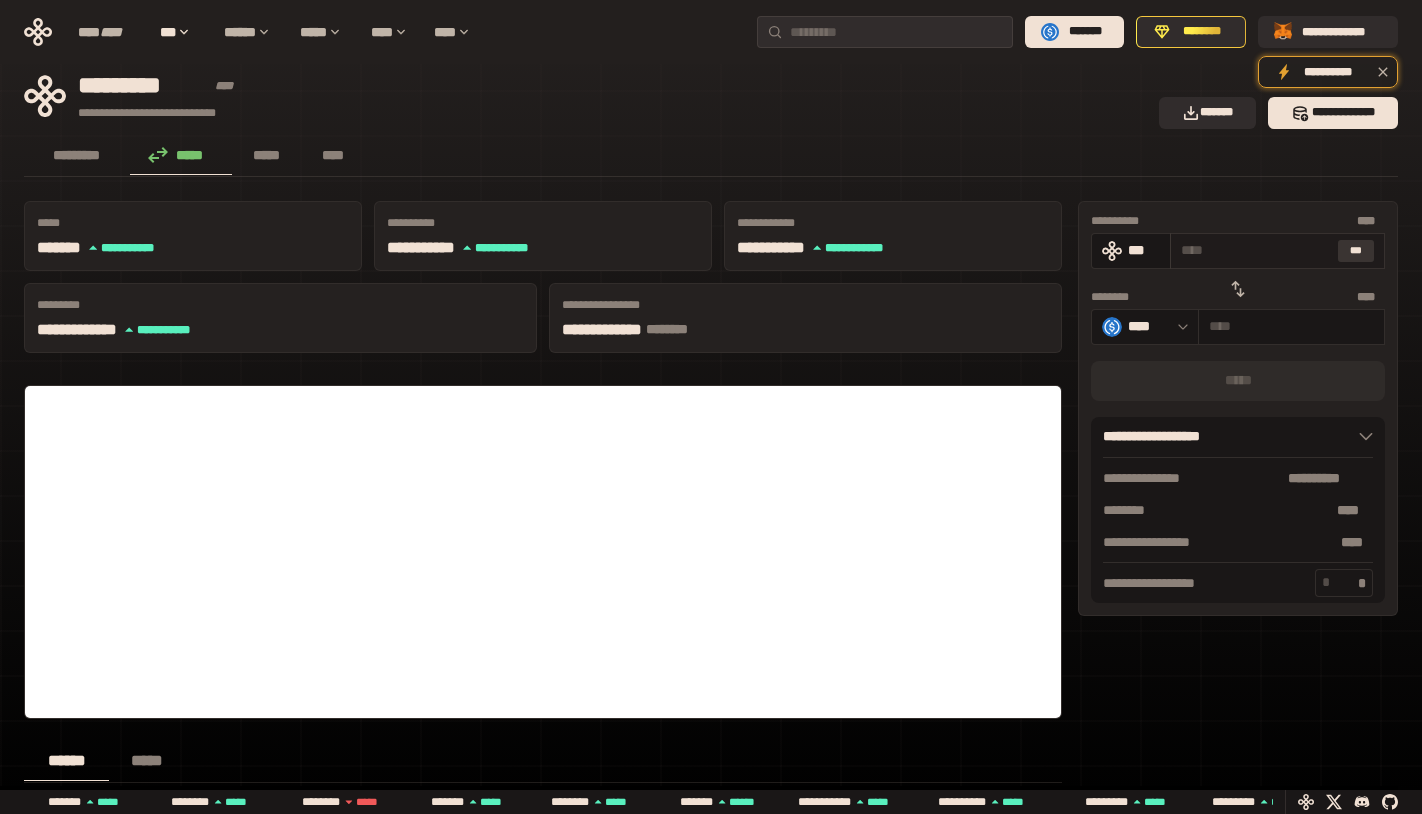 click on "***" at bounding box center (1356, 251) 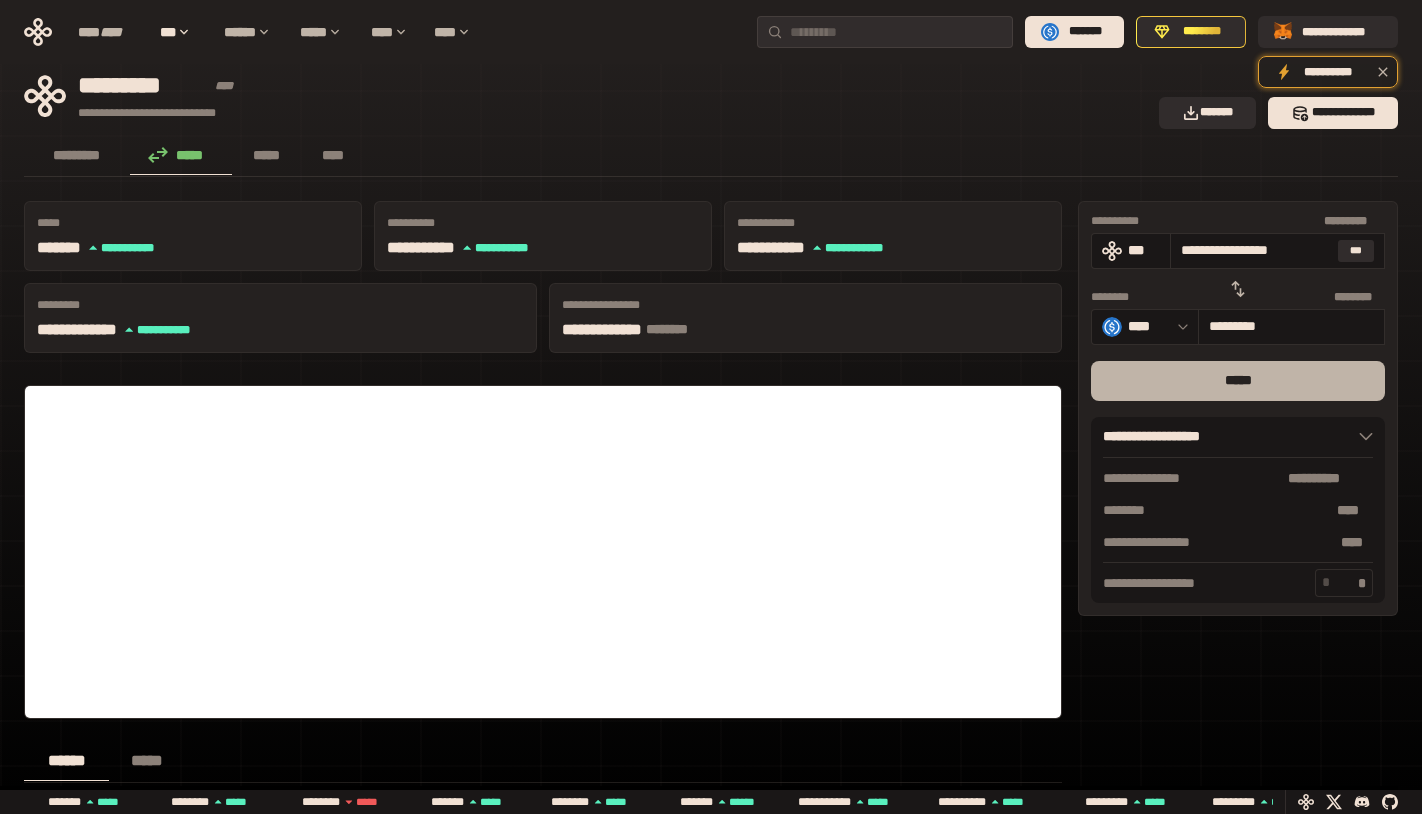 click on "*****" at bounding box center [1238, 381] 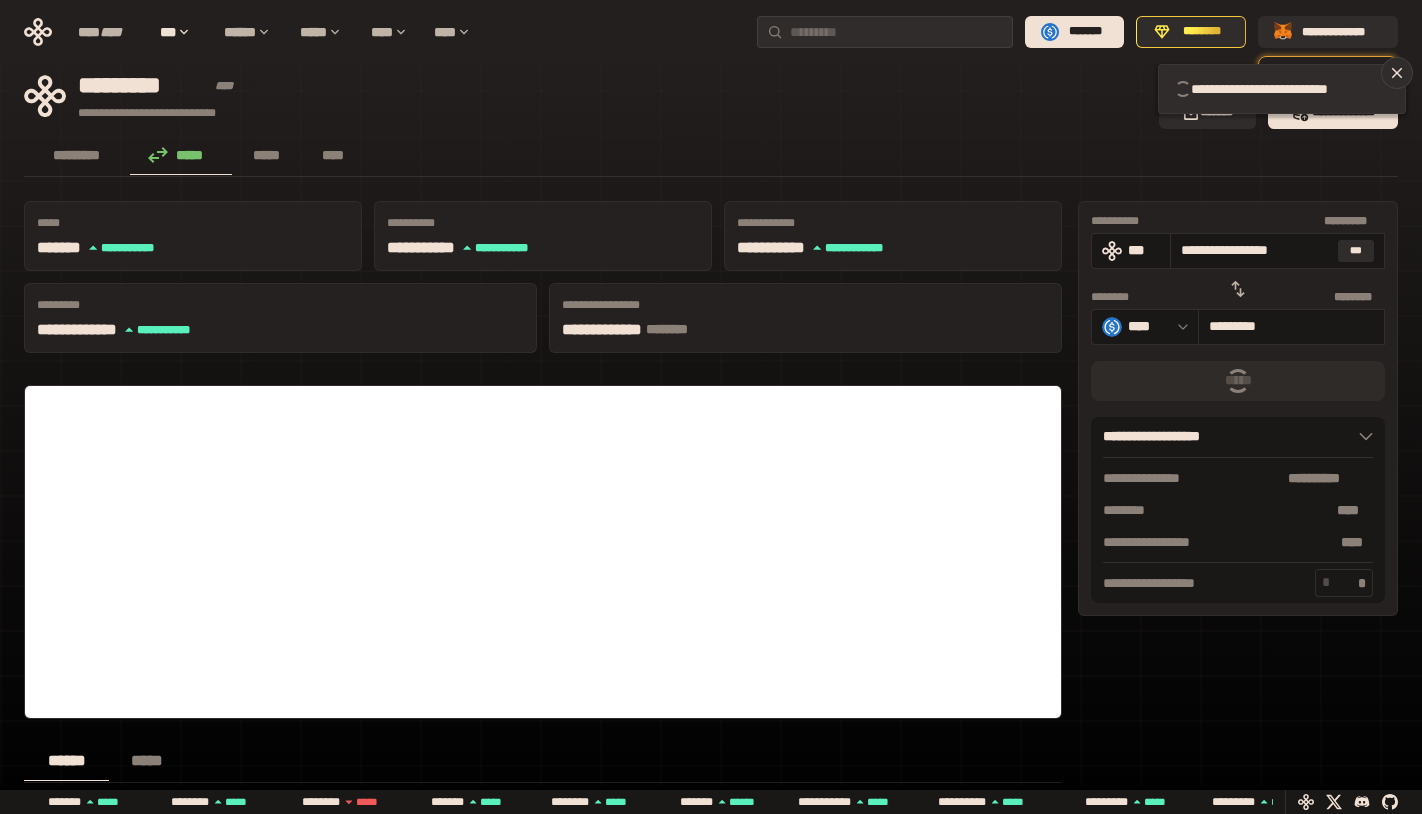 type 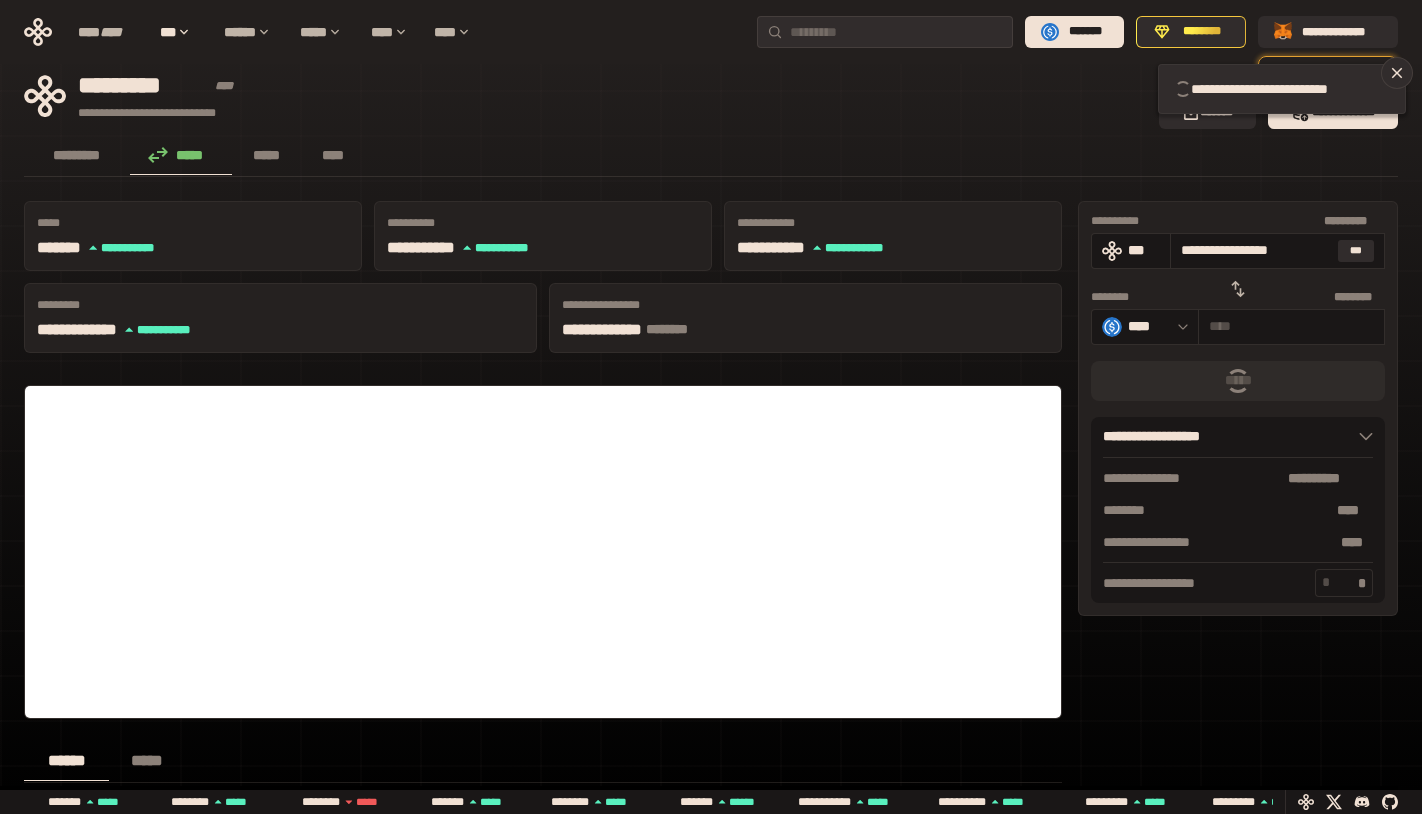 type 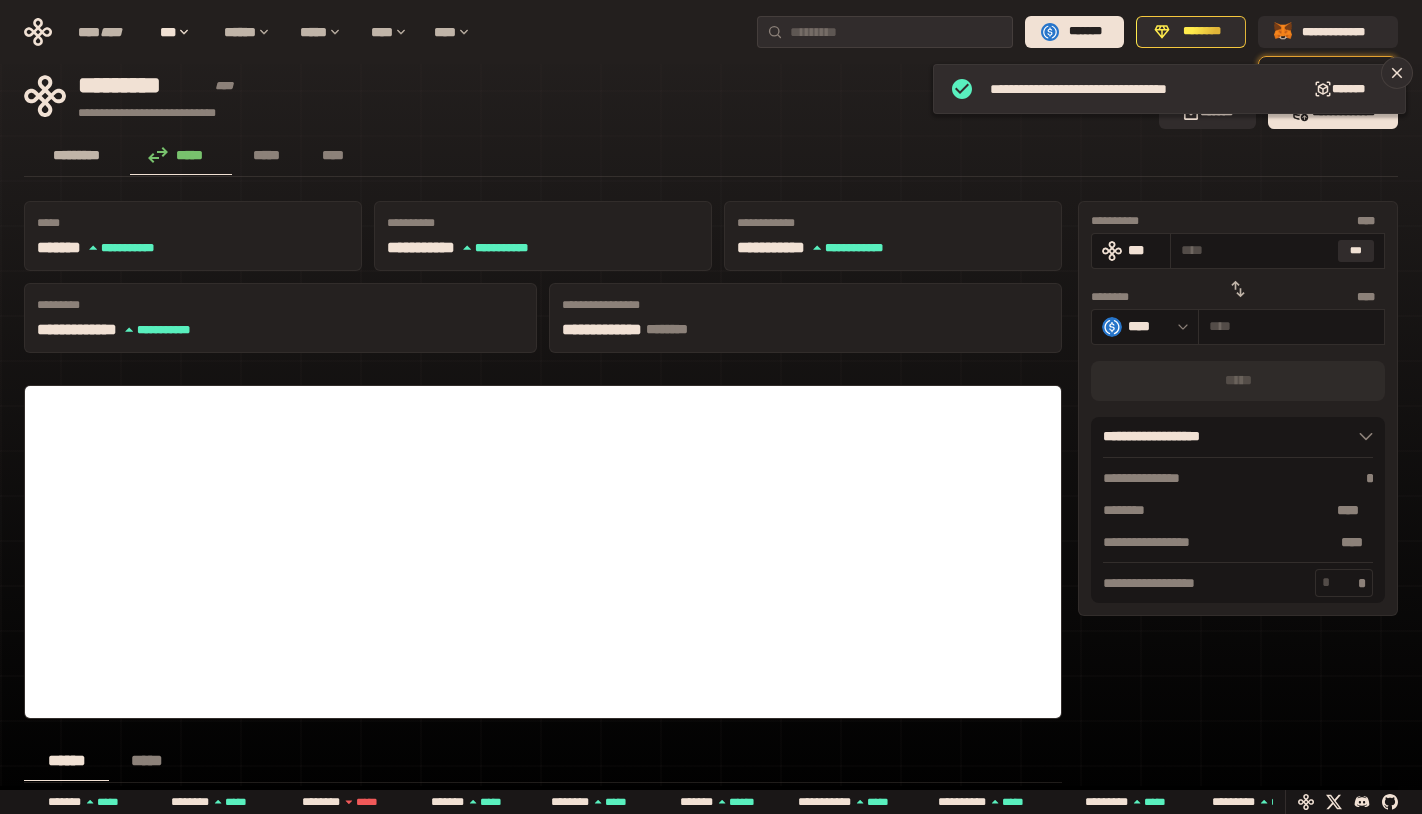 click on "*********" at bounding box center (77, 155) 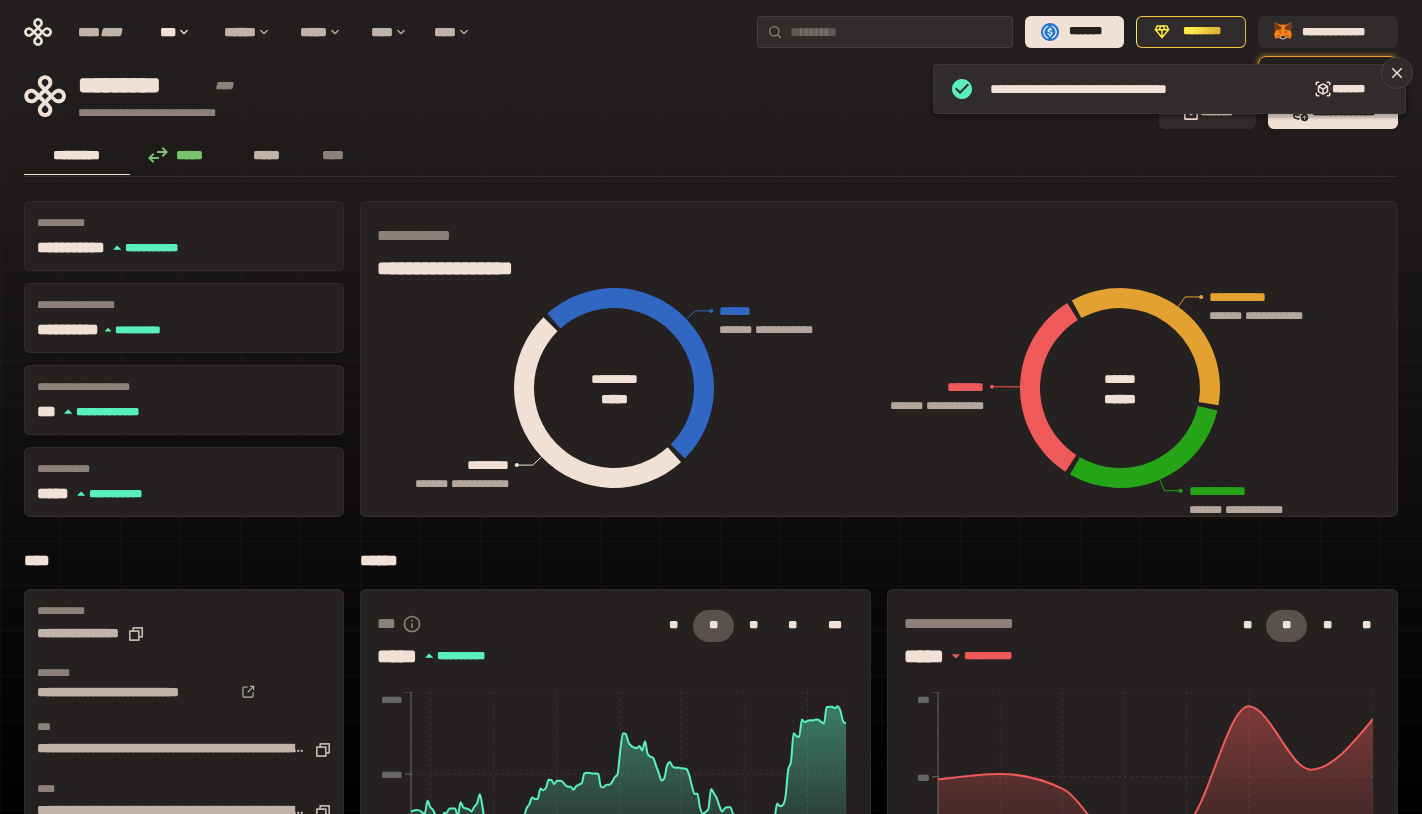 click on "*****" at bounding box center (267, 156) 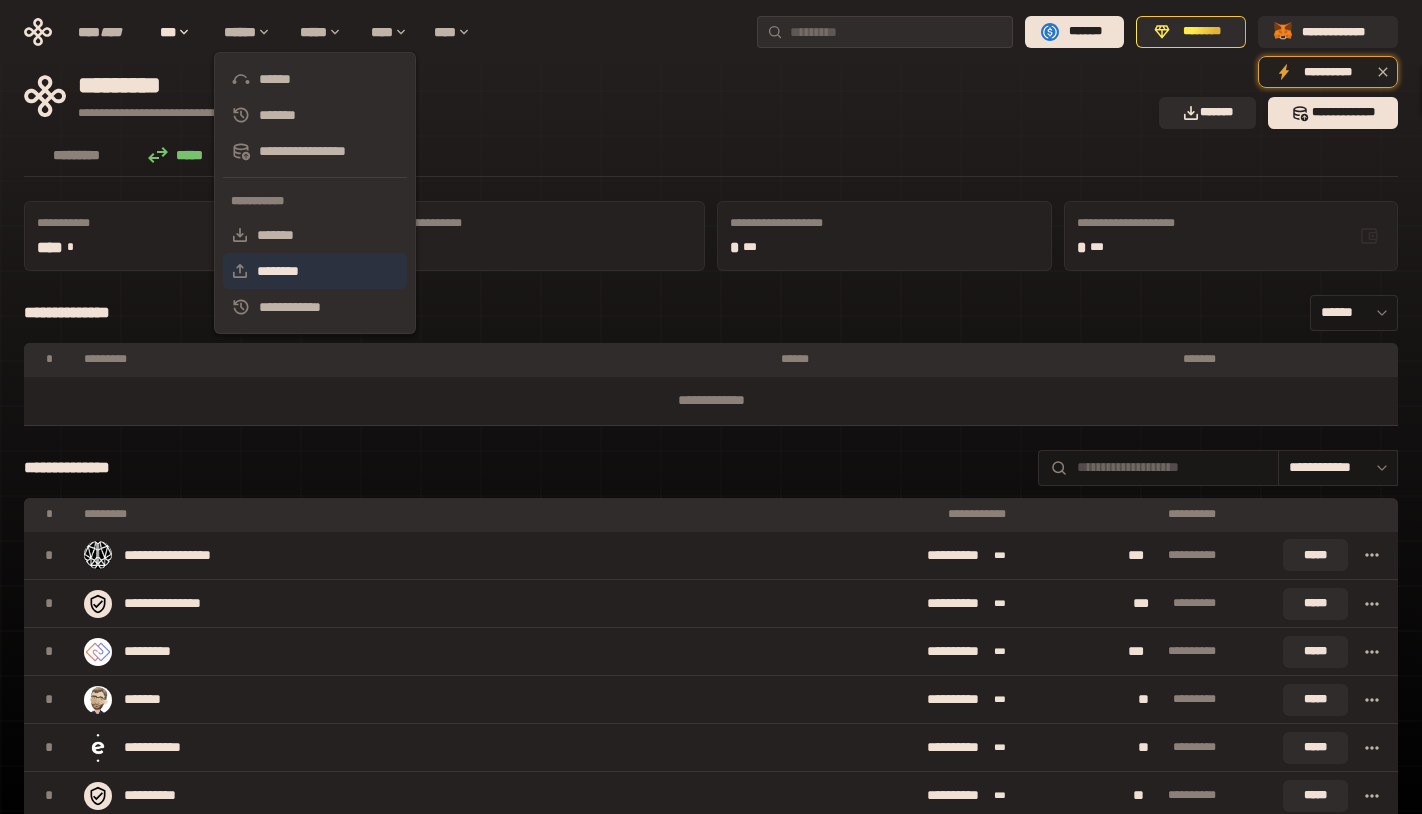 click on "********" at bounding box center [315, 271] 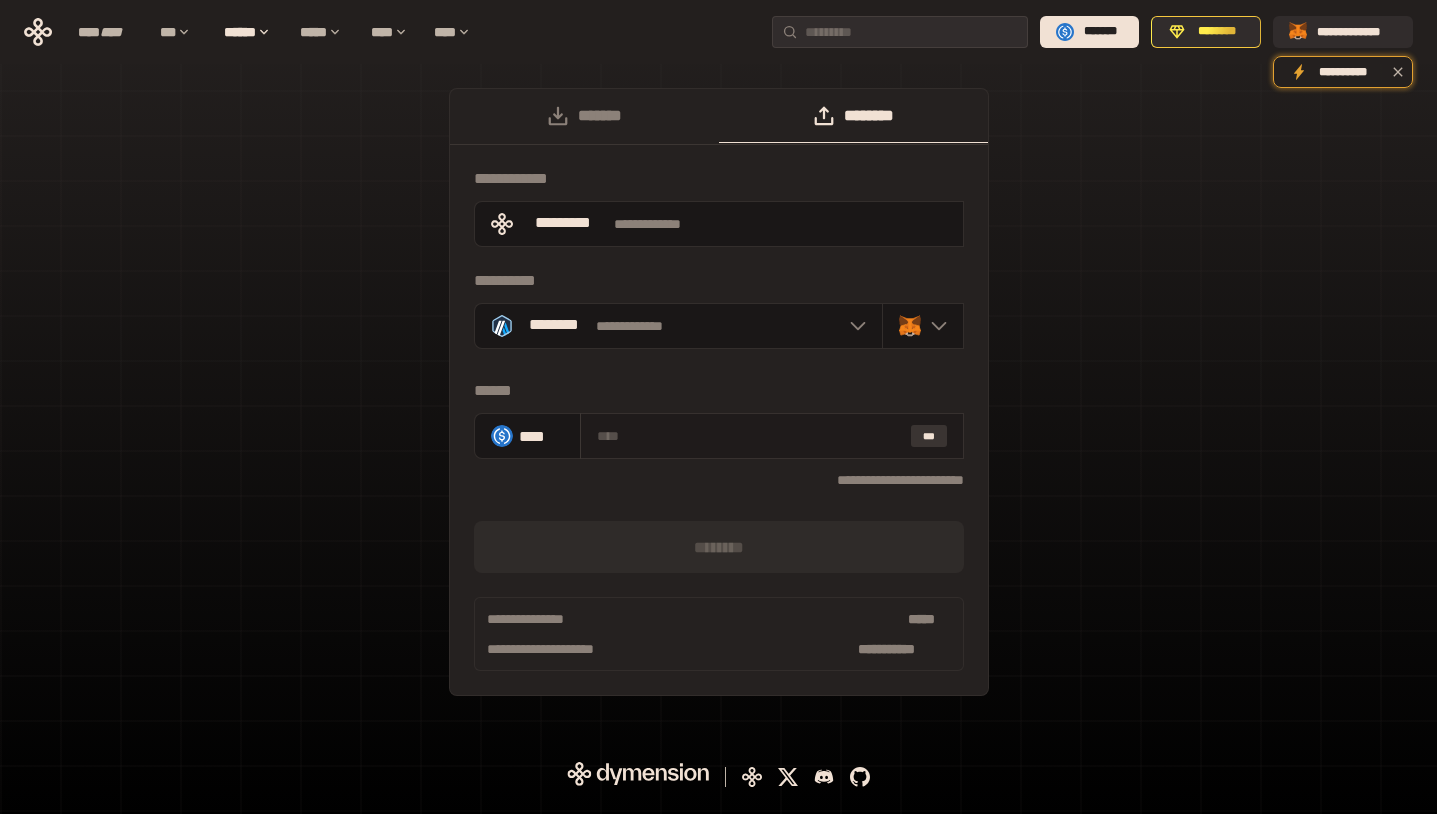 click on "***" at bounding box center [929, 436] 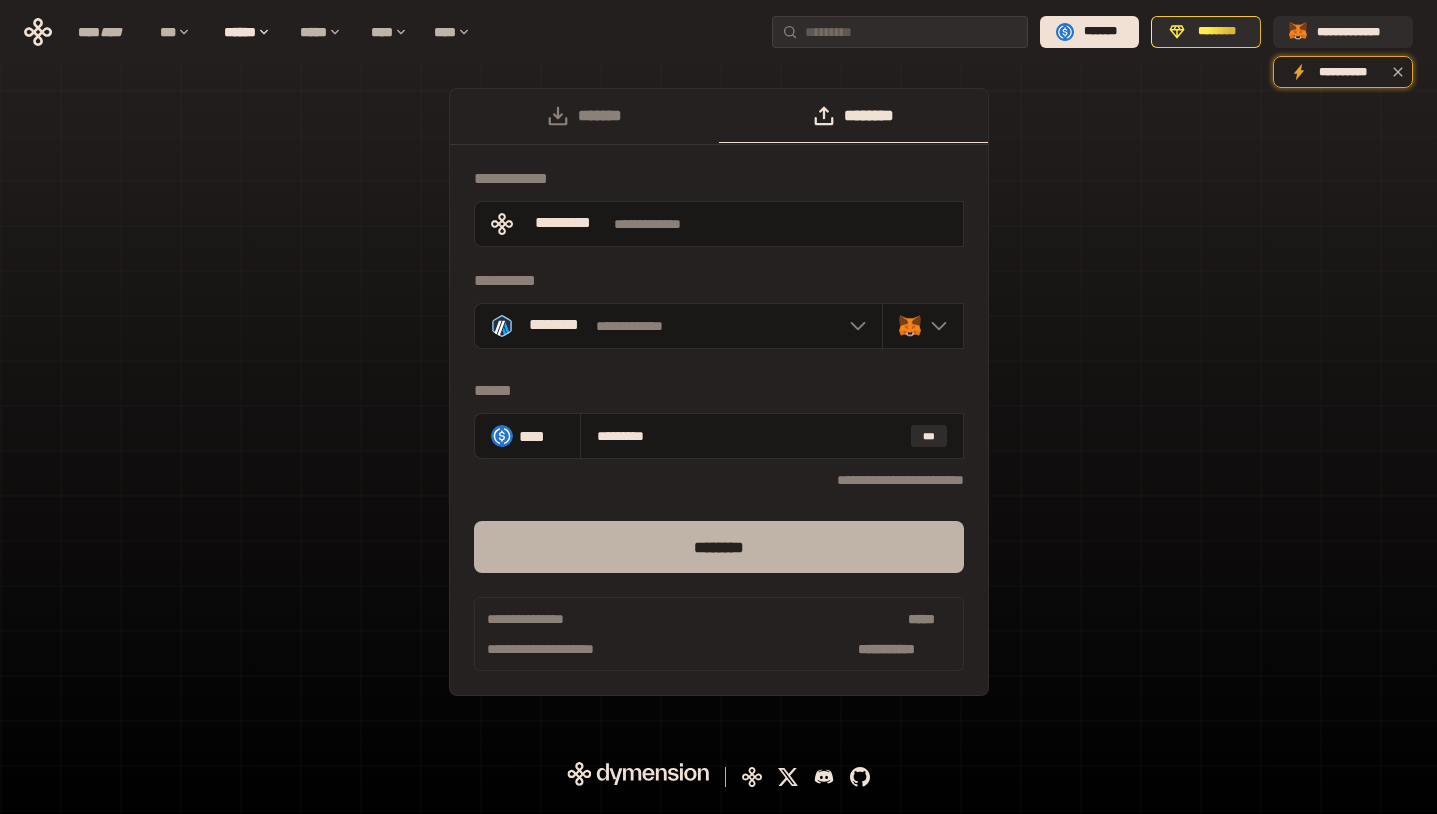 click on "********" at bounding box center (719, 547) 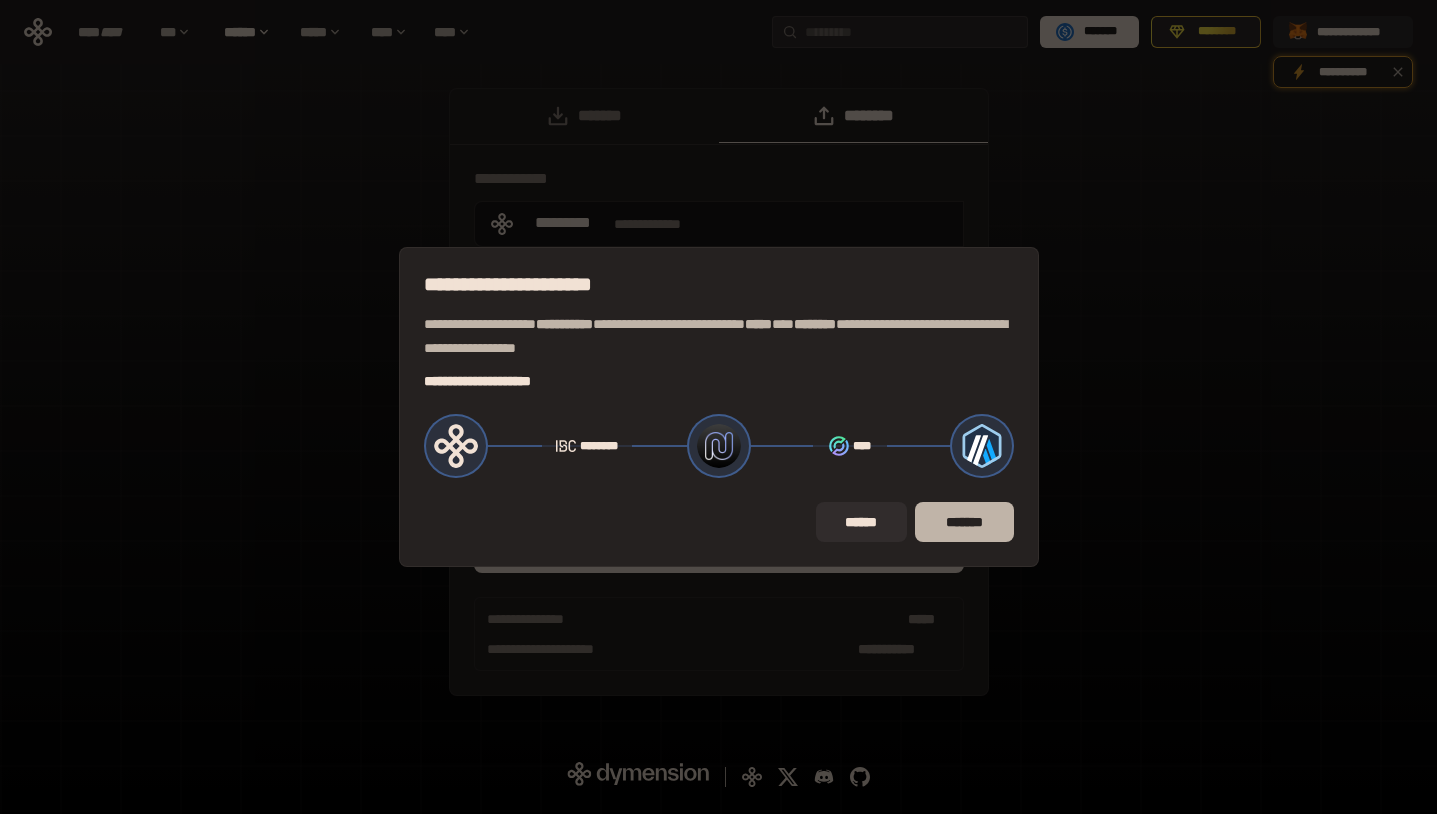click on "*******" at bounding box center [964, 522] 